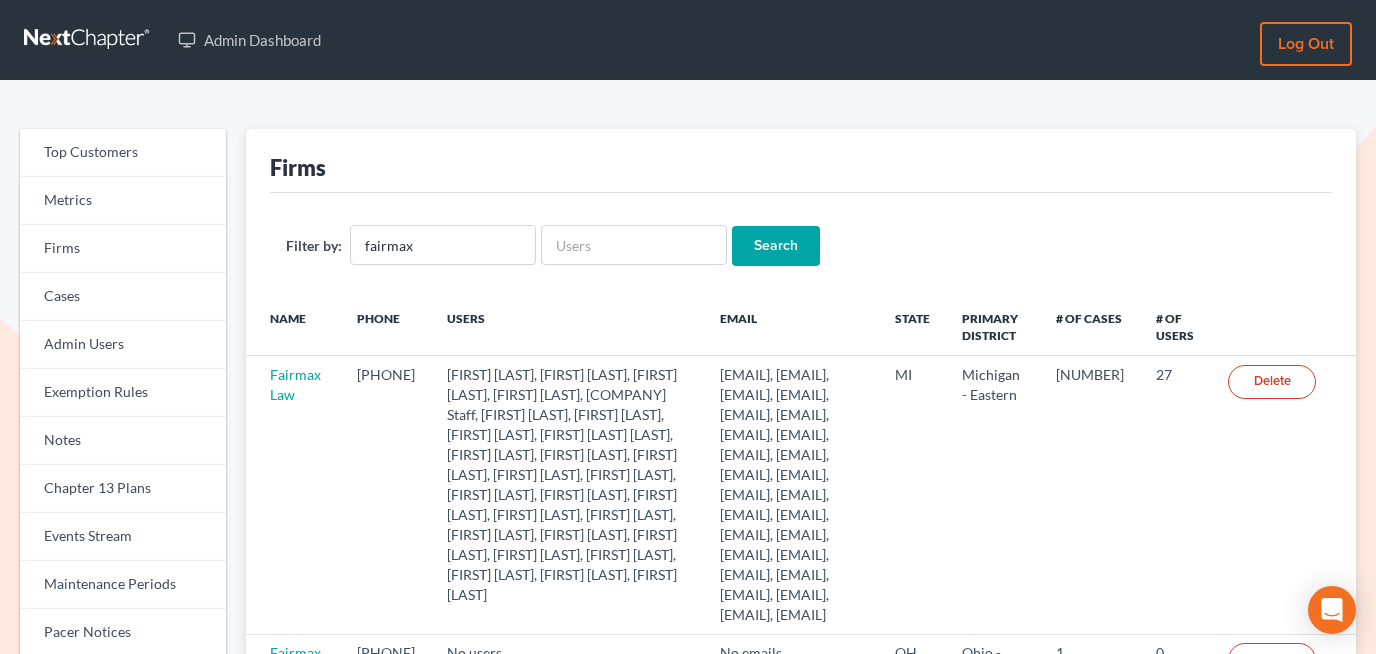 scroll, scrollTop: 0, scrollLeft: 0, axis: both 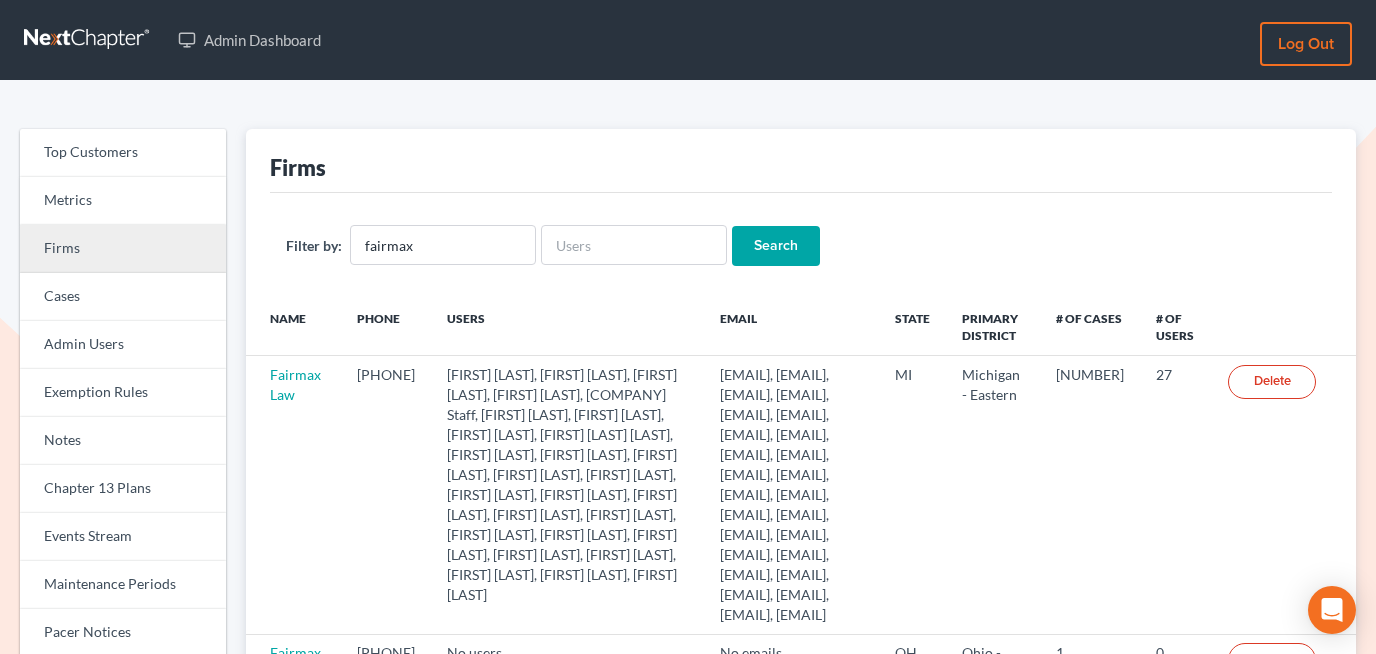 click on "Firms" at bounding box center (123, 249) 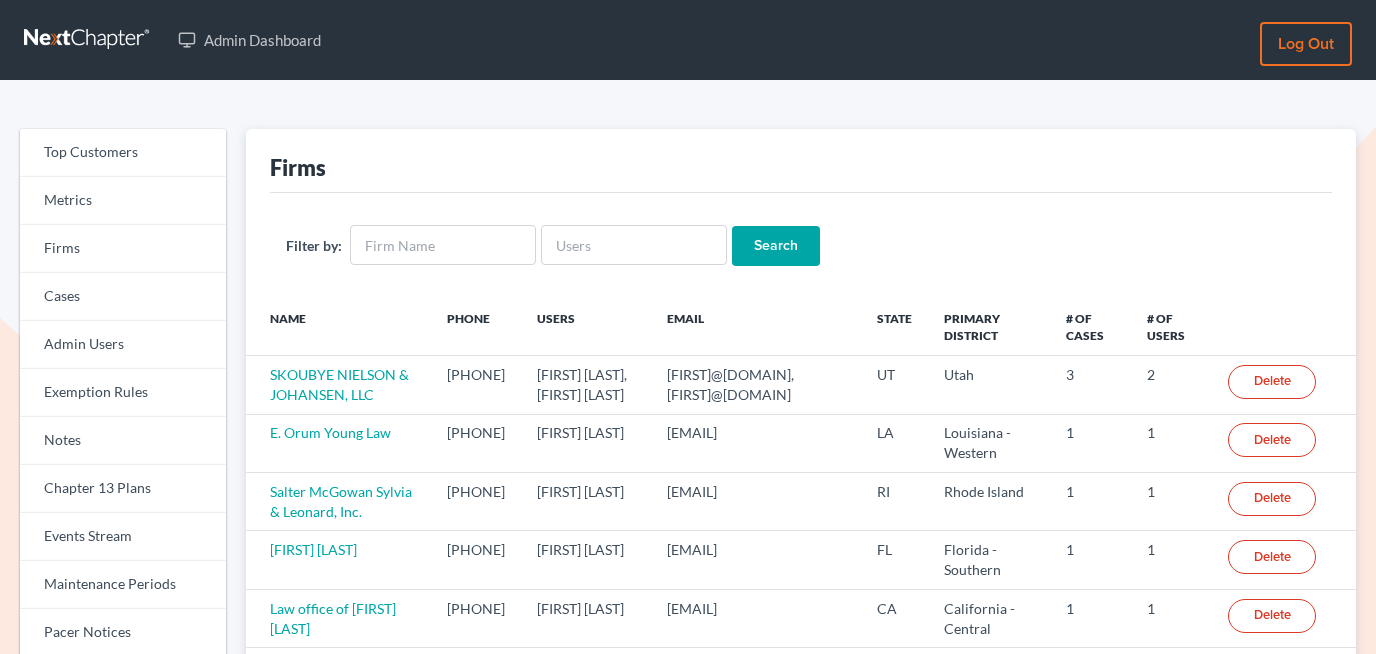 scroll, scrollTop: 0, scrollLeft: 0, axis: both 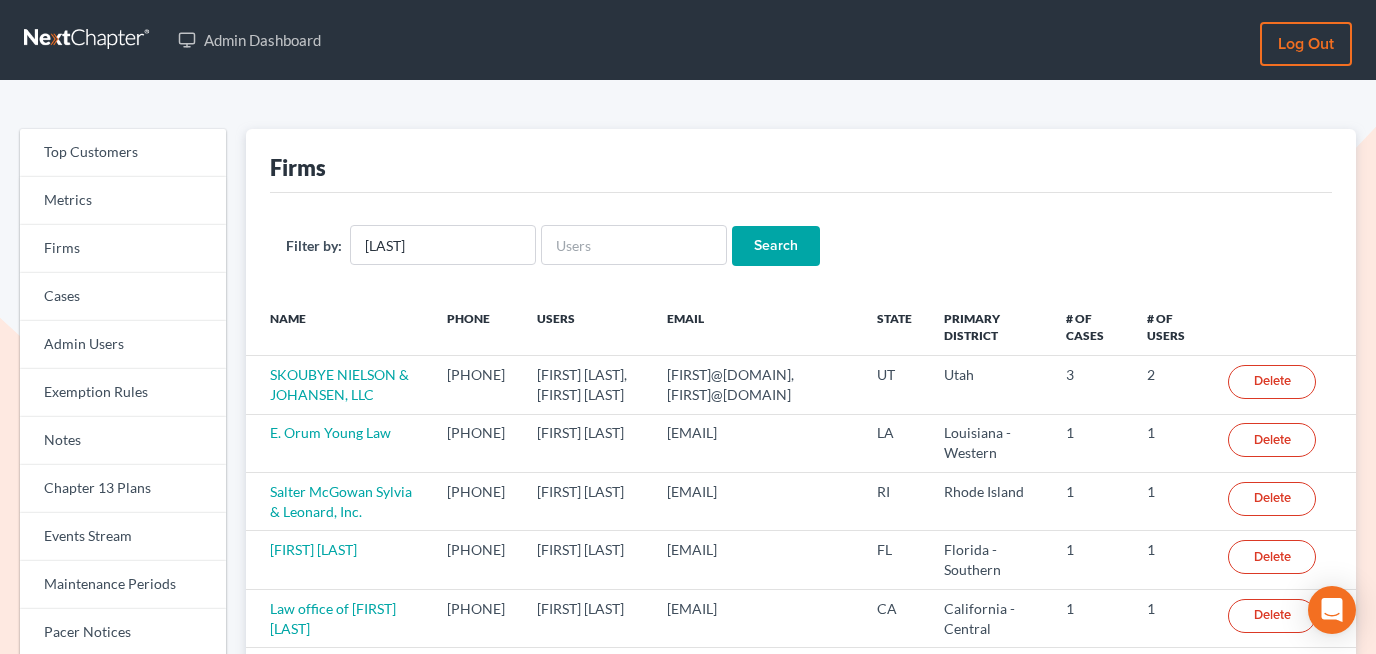 type on "mcmurray" 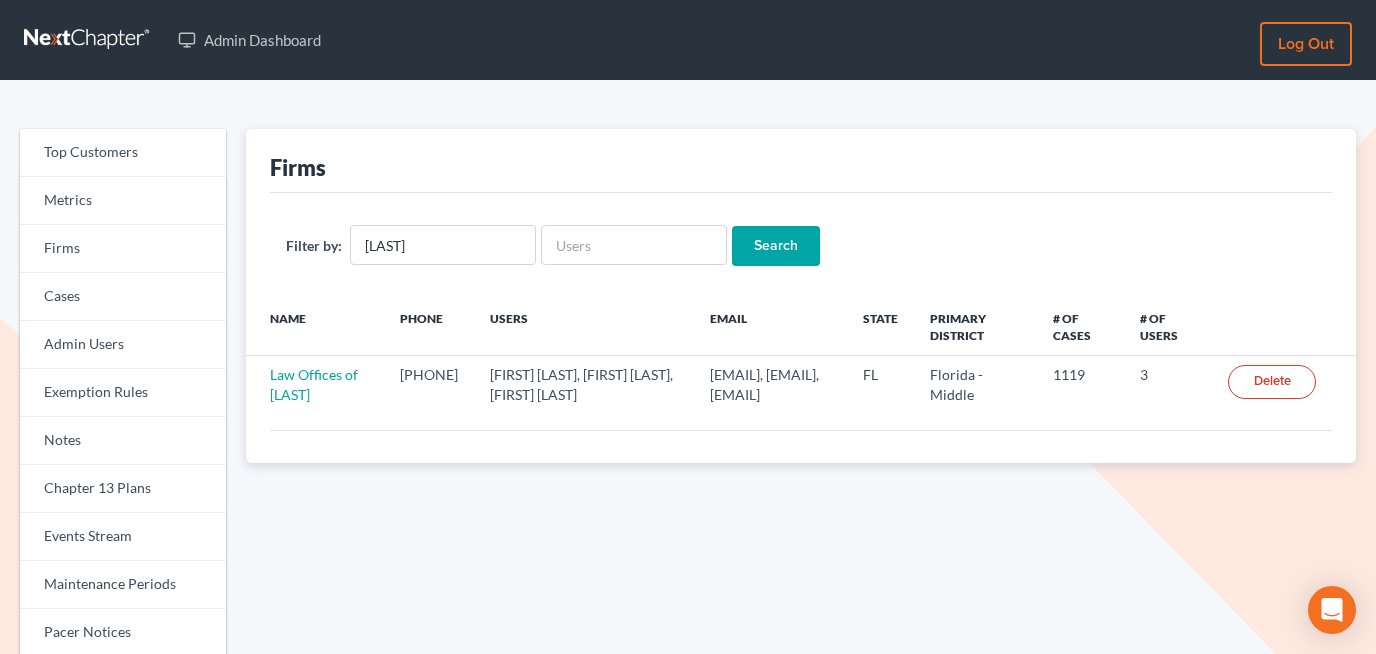 scroll, scrollTop: 0, scrollLeft: 0, axis: both 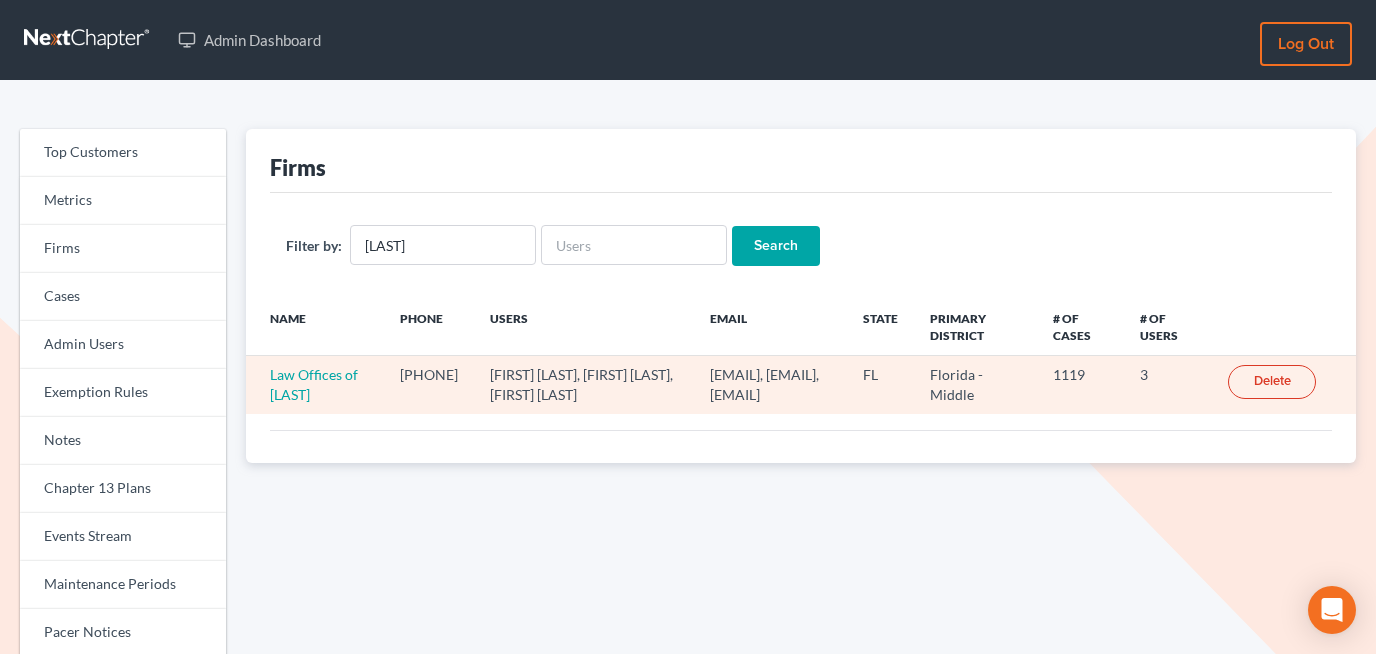 click on "Law Offices of Justin McMurray" at bounding box center [315, 385] 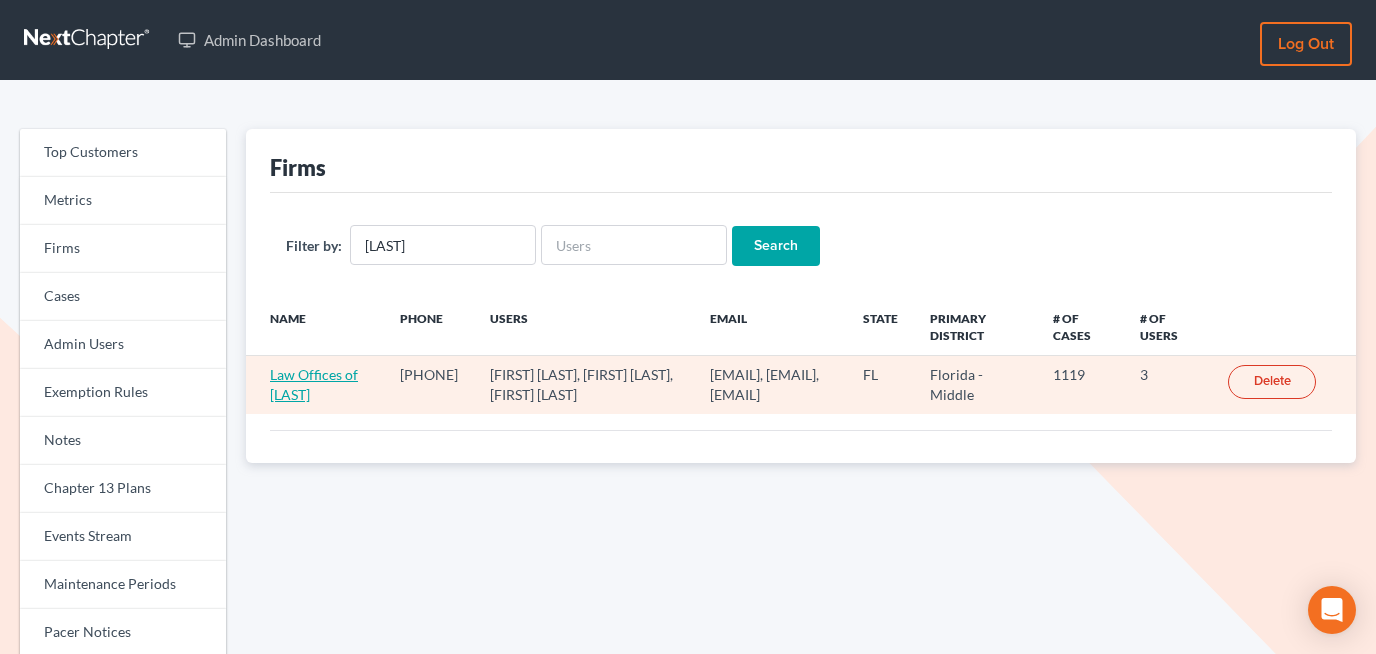 click on "Law Offices of Justin McMurray" at bounding box center [314, 384] 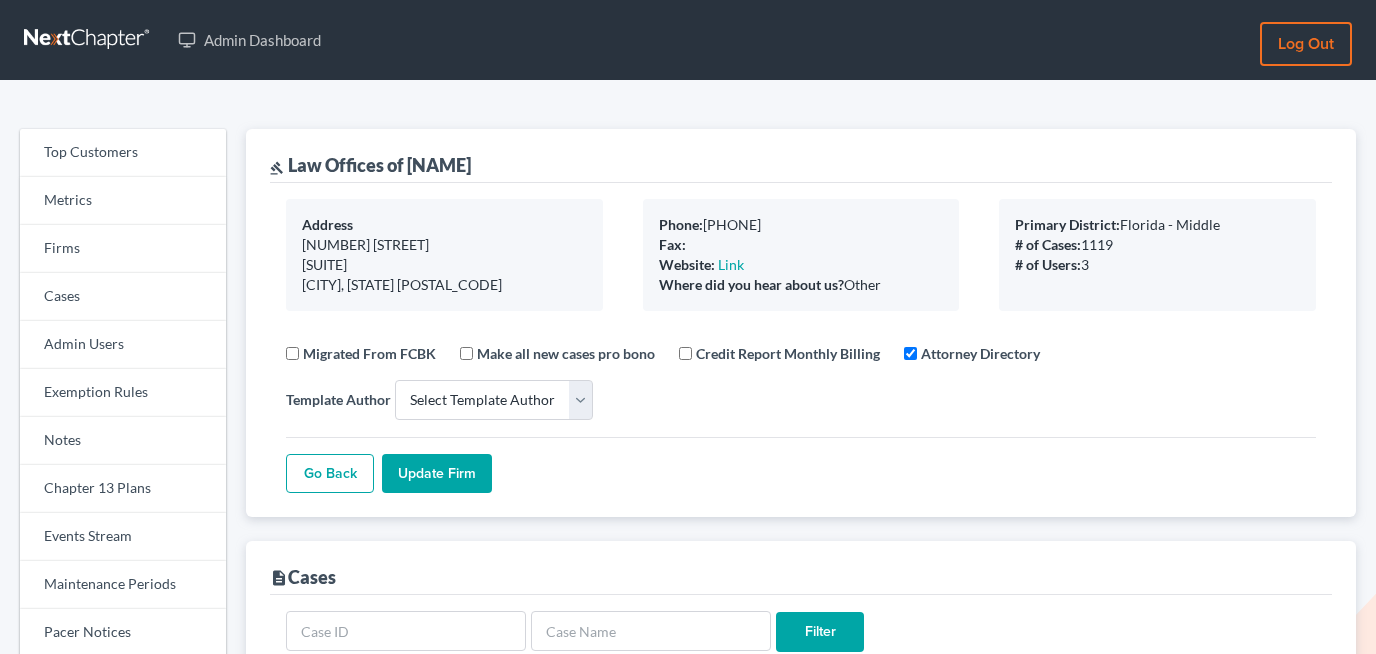 select 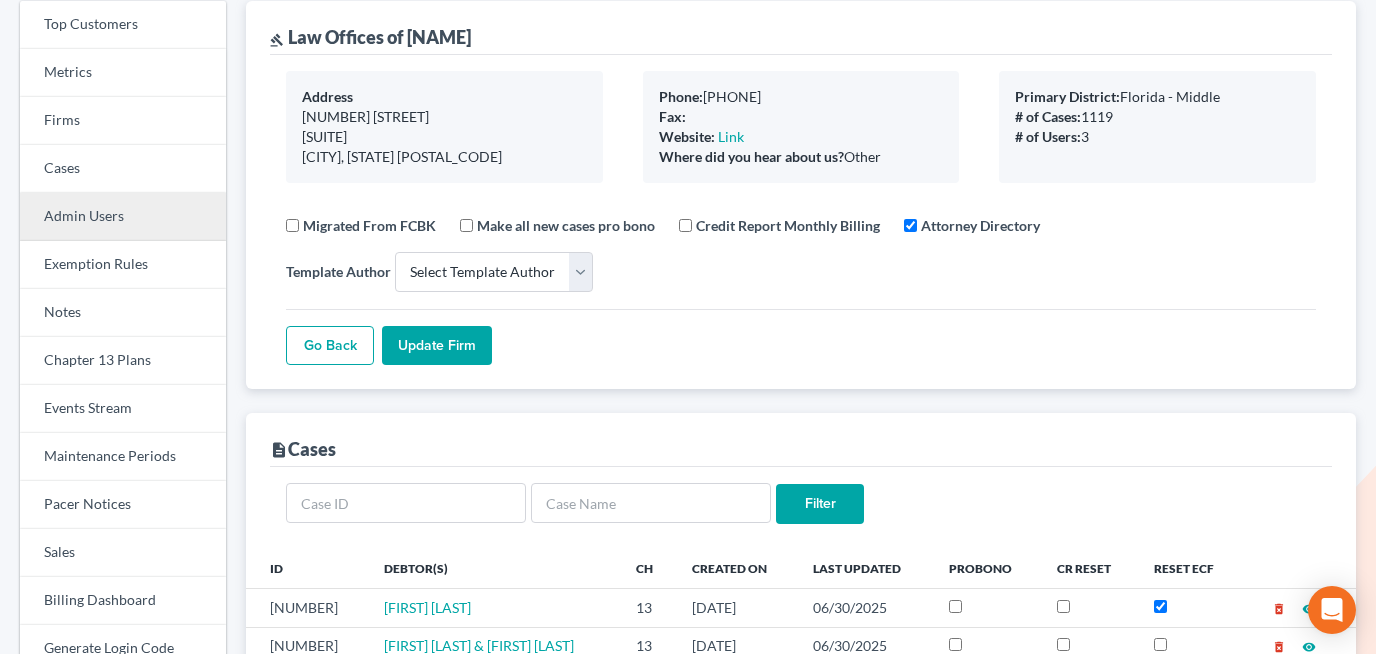 scroll, scrollTop: 169, scrollLeft: 0, axis: vertical 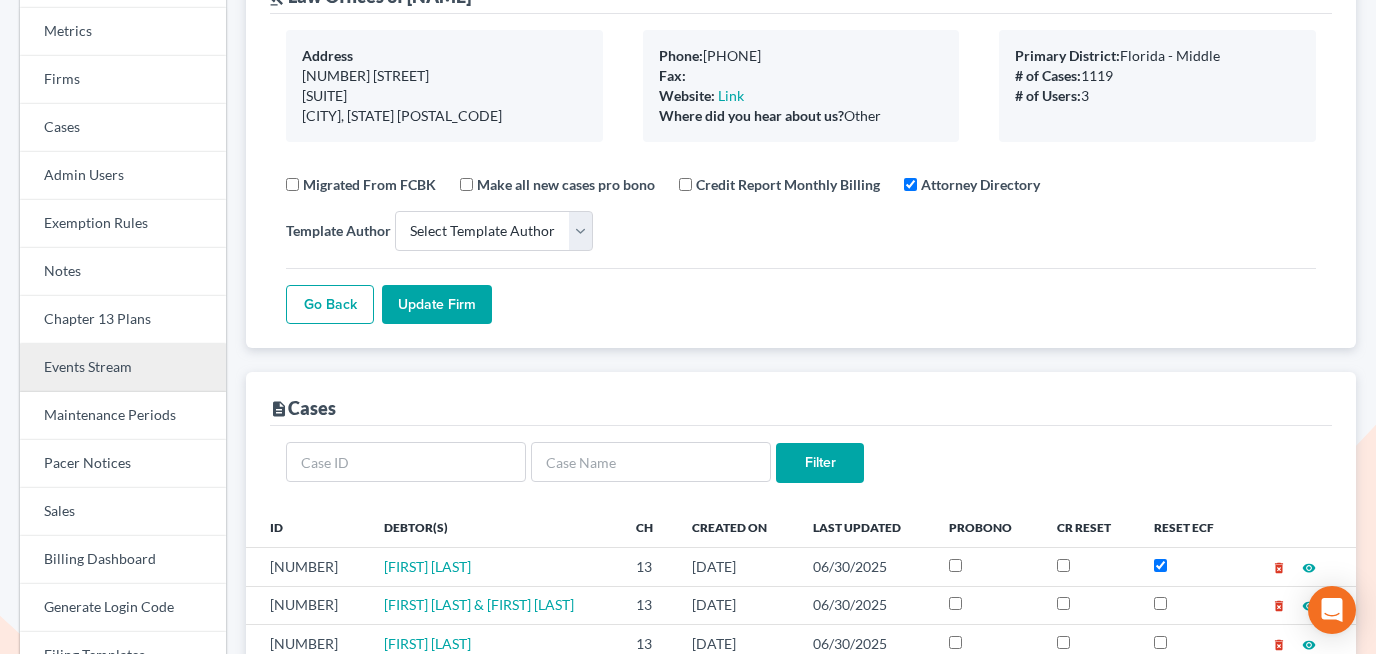 click on "Events Stream" at bounding box center [123, 368] 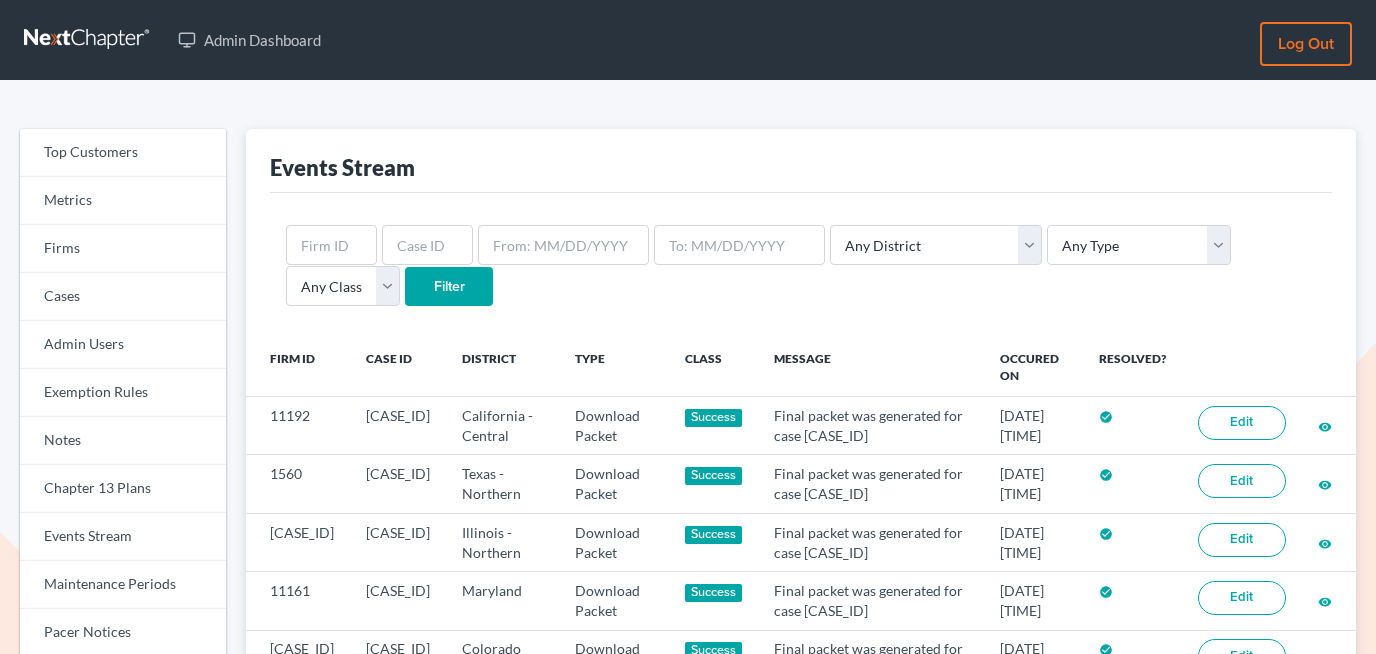 scroll, scrollTop: 0, scrollLeft: 0, axis: both 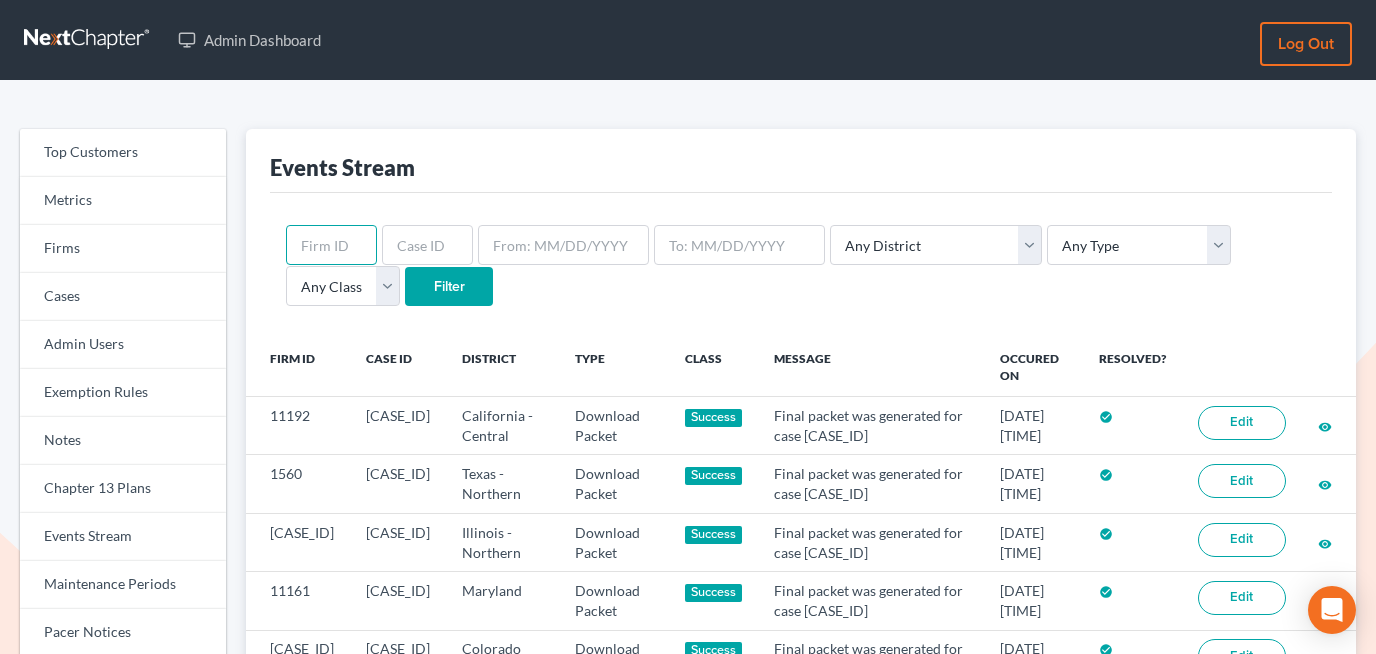 click at bounding box center (331, 245) 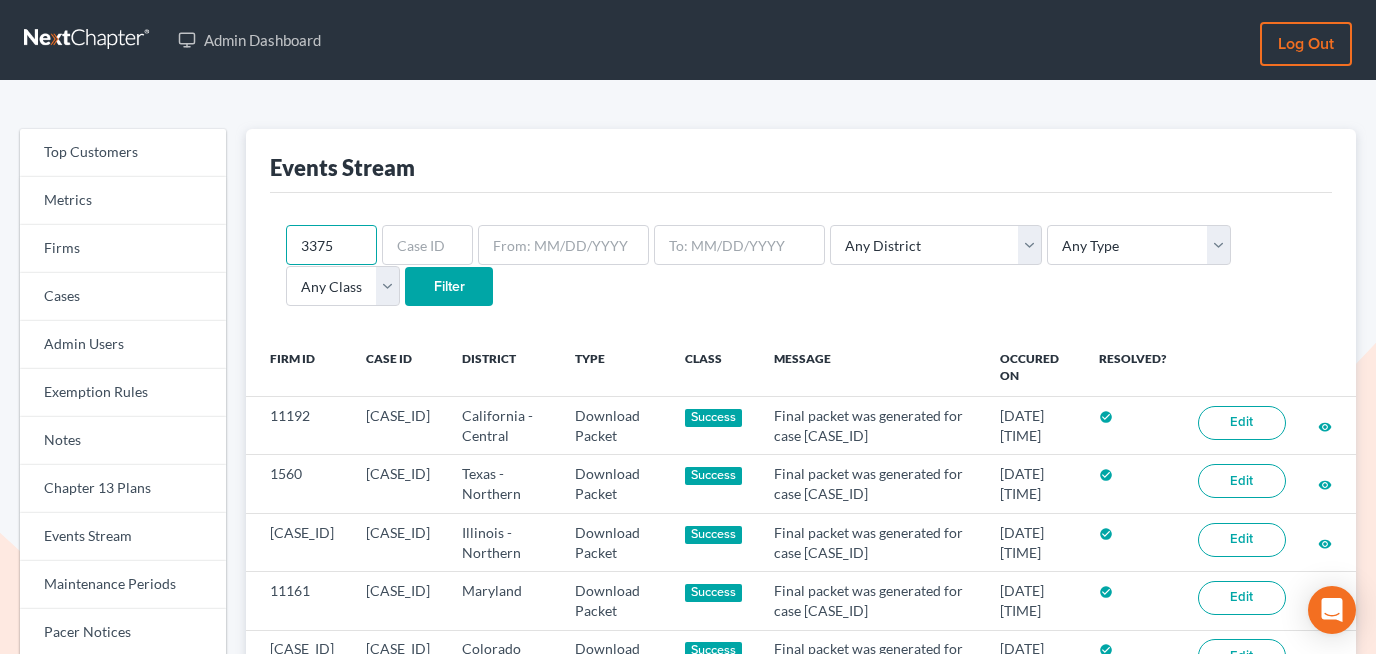 type on "3375" 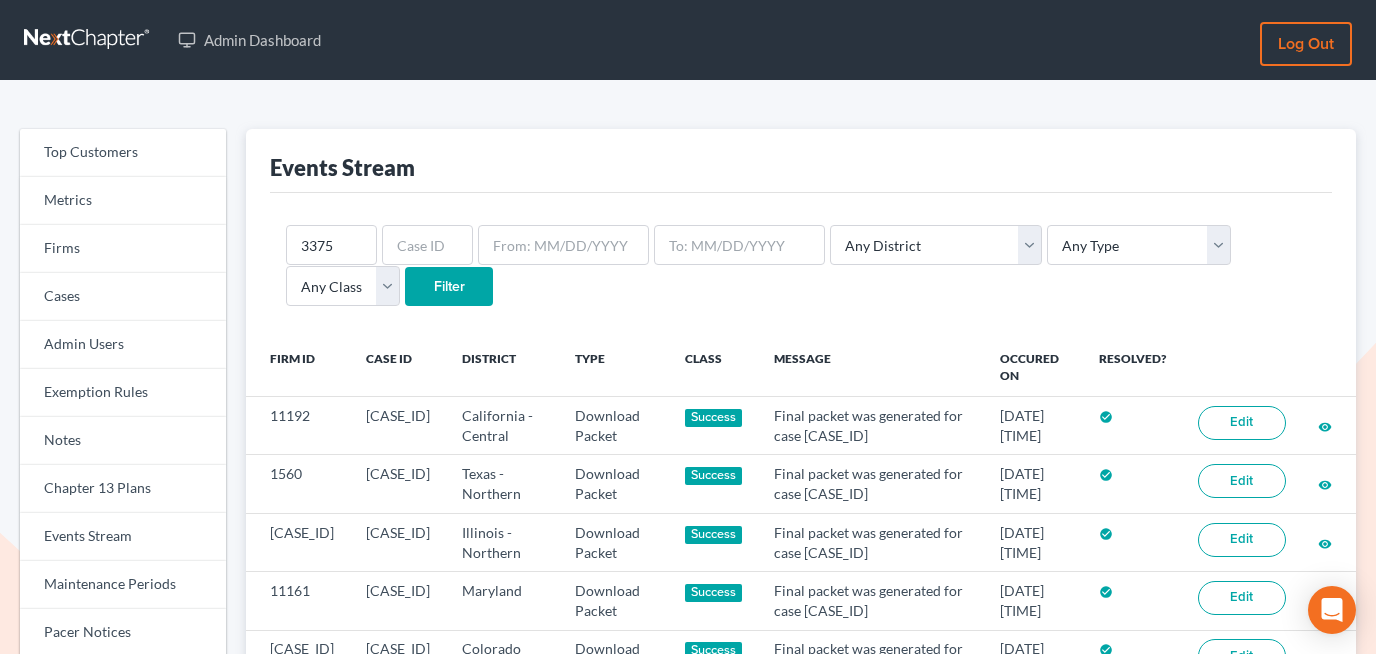 click on "Filter" at bounding box center (449, 287) 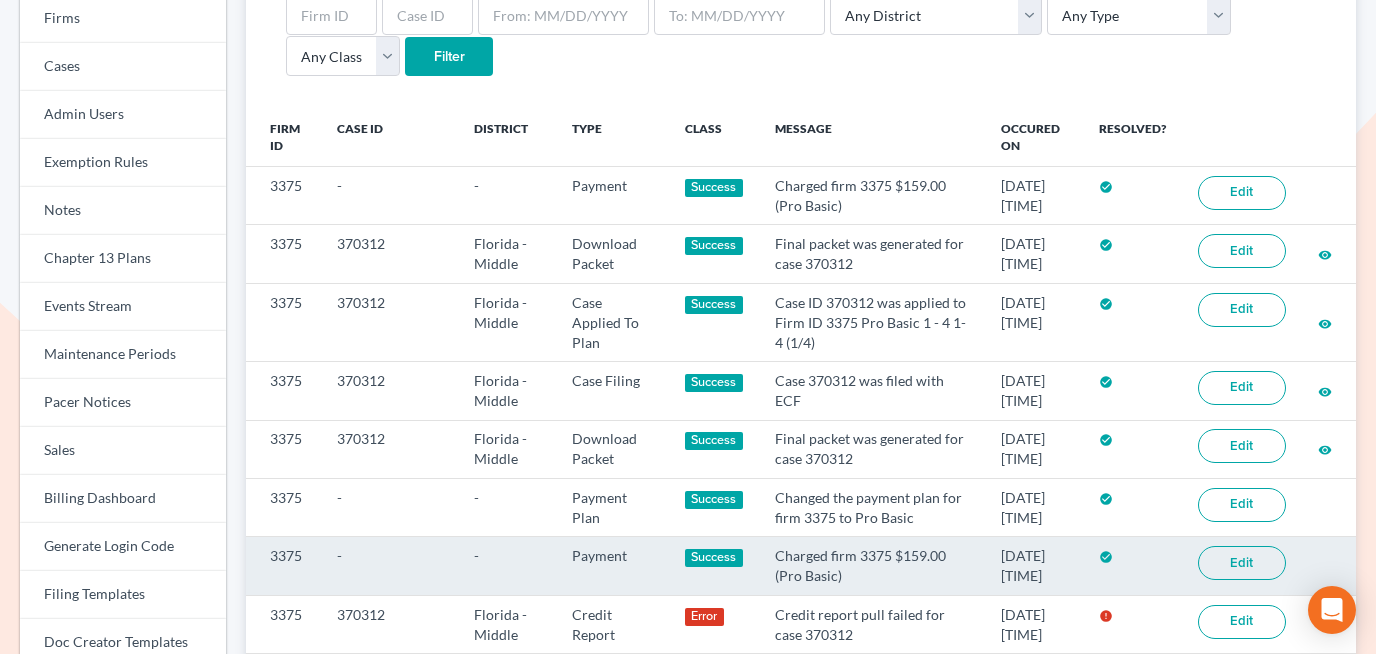 scroll, scrollTop: 208, scrollLeft: 0, axis: vertical 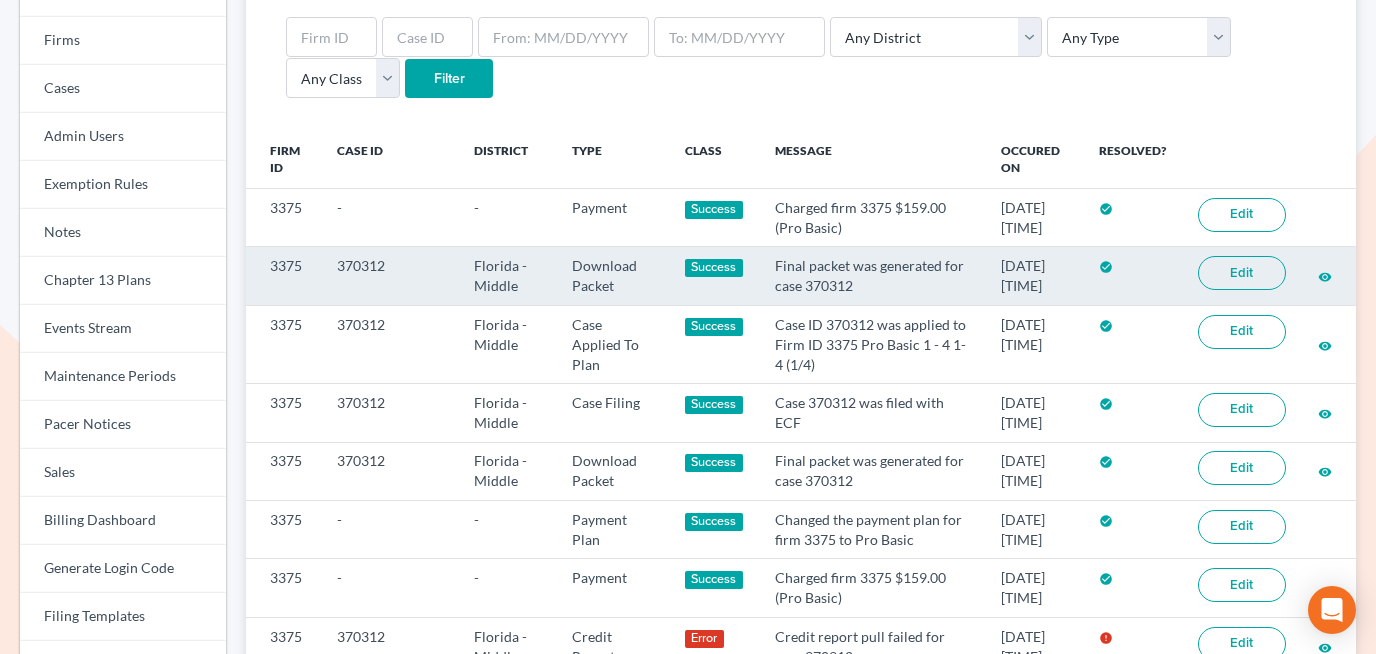 click on "370312" at bounding box center [389, 276] 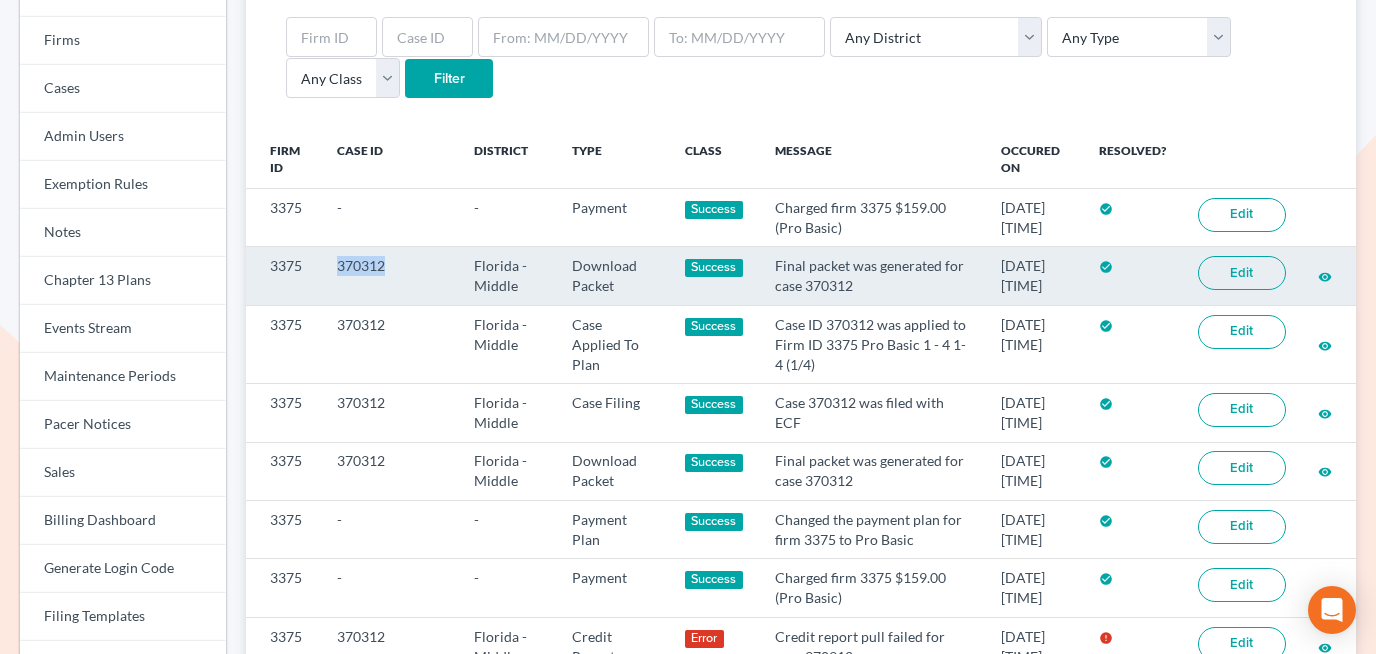 click on "370312" at bounding box center [389, 276] 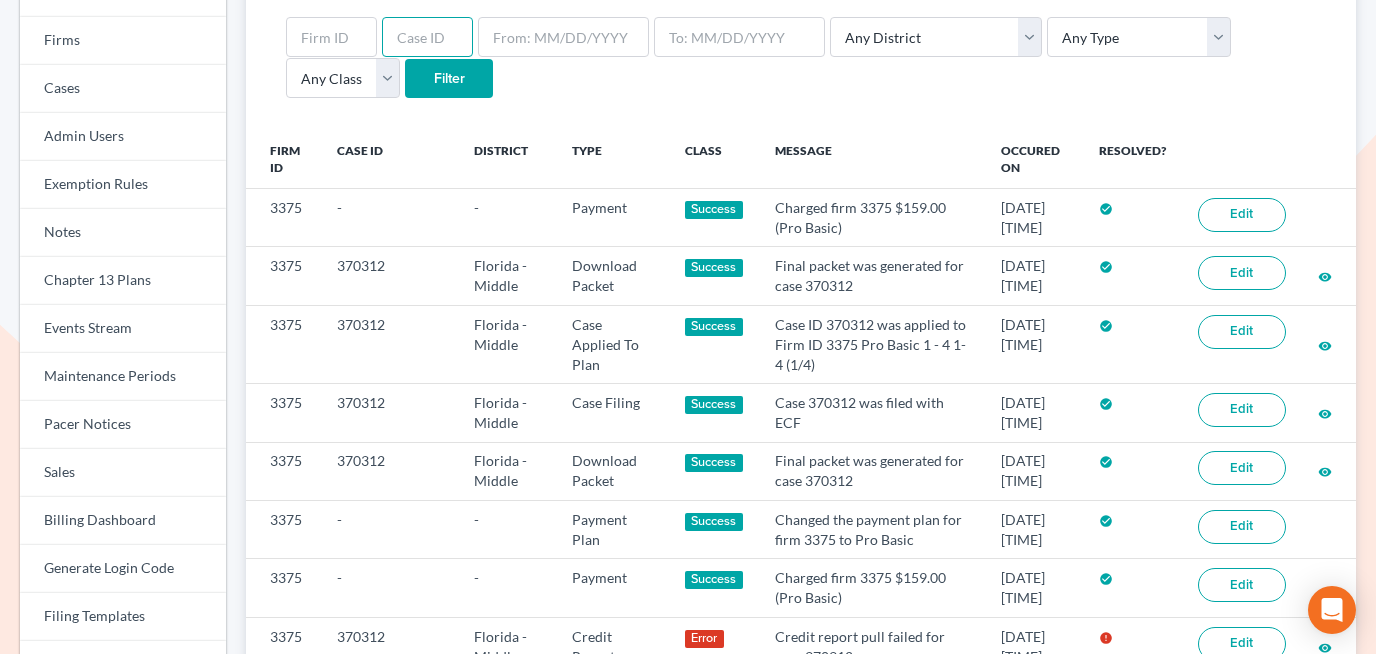 click at bounding box center [427, 37] 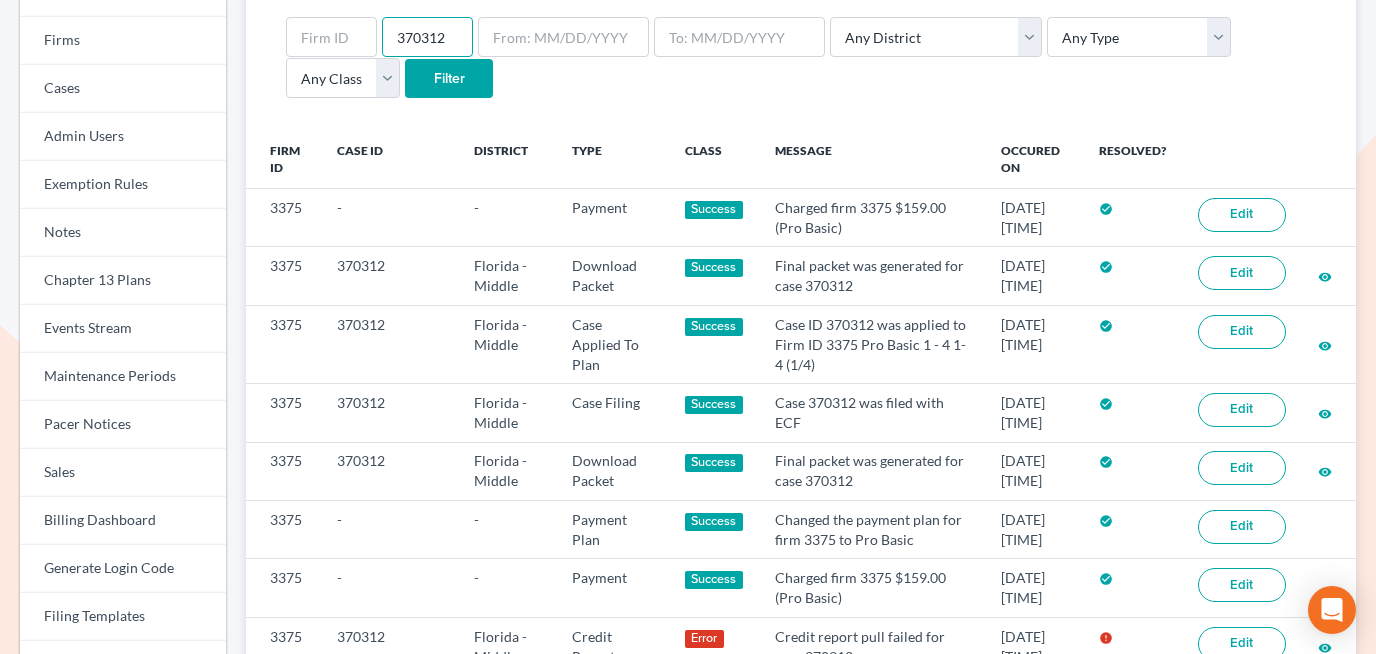 type on "370312" 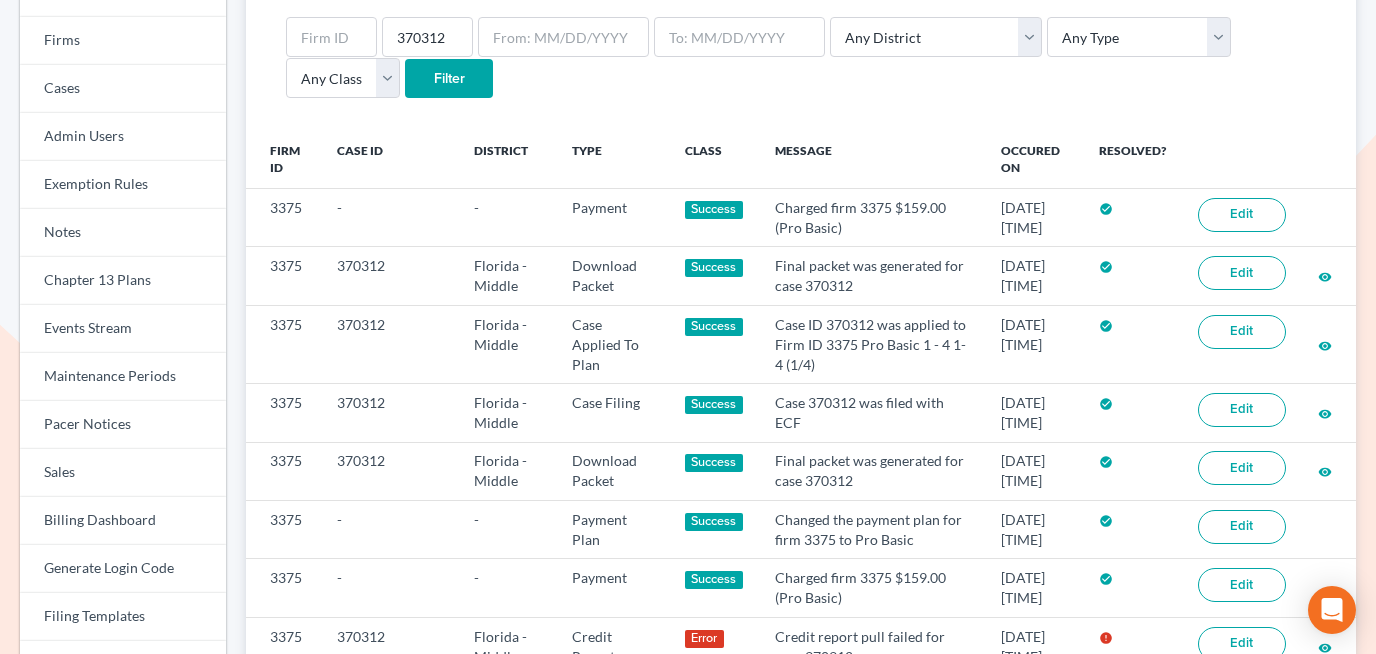 click on "Filter" at bounding box center (449, 79) 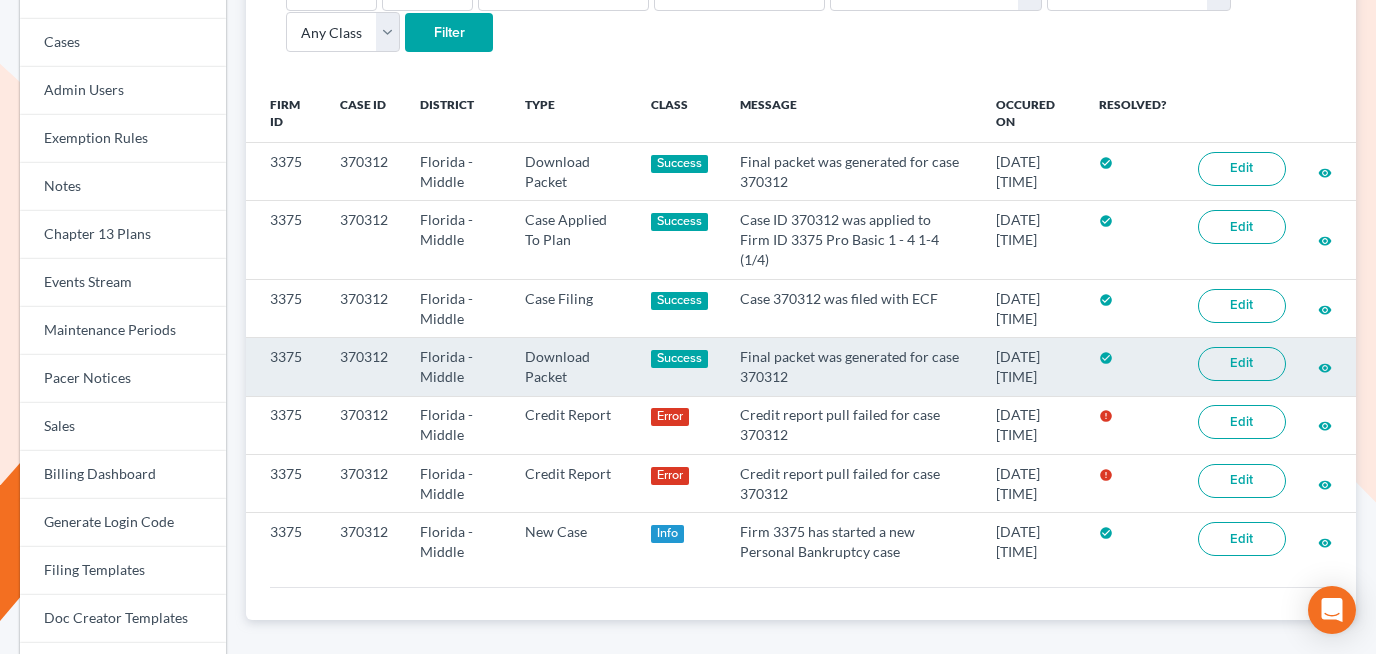scroll, scrollTop: 252, scrollLeft: 0, axis: vertical 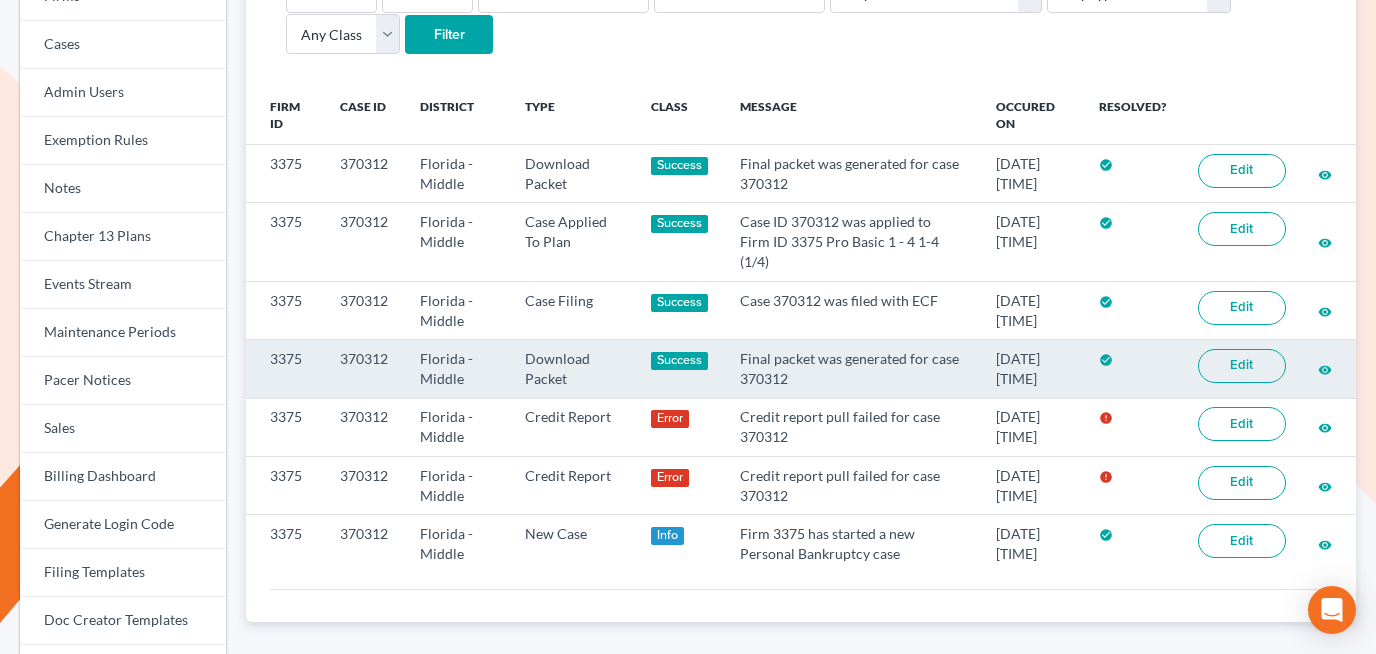 click on "Edit" at bounding box center (1242, 366) 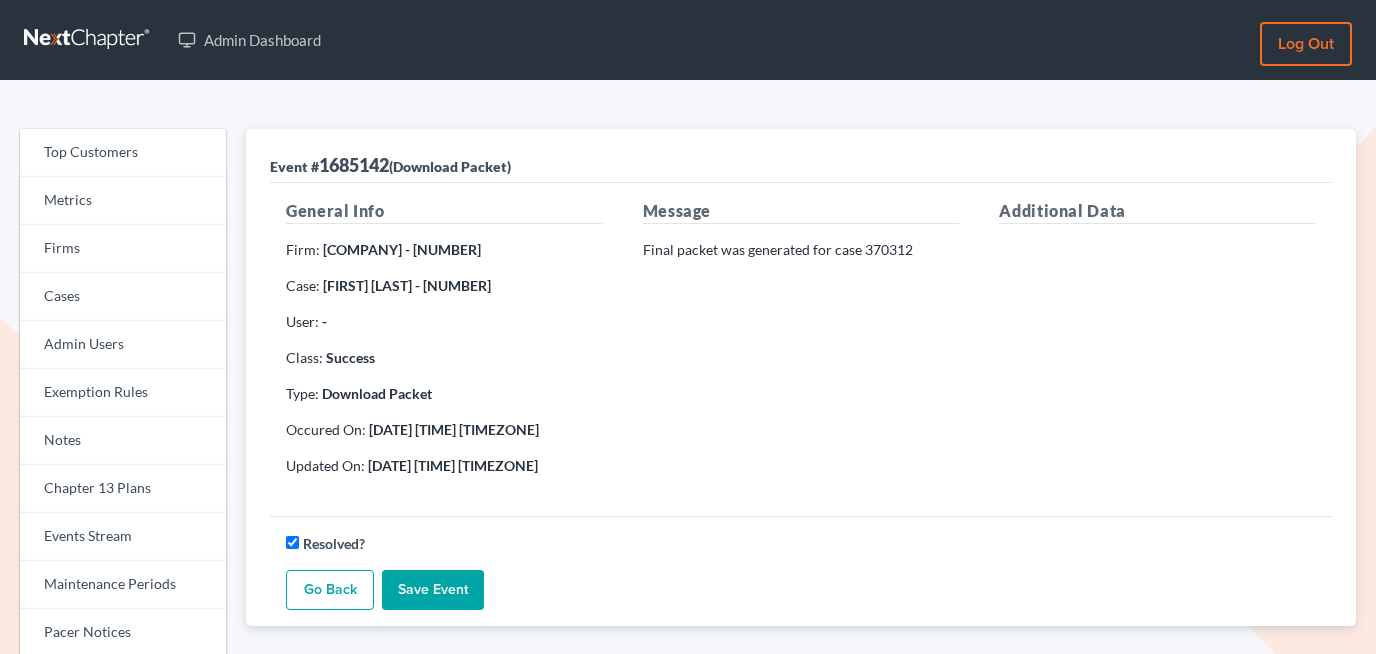 scroll, scrollTop: 0, scrollLeft: 0, axis: both 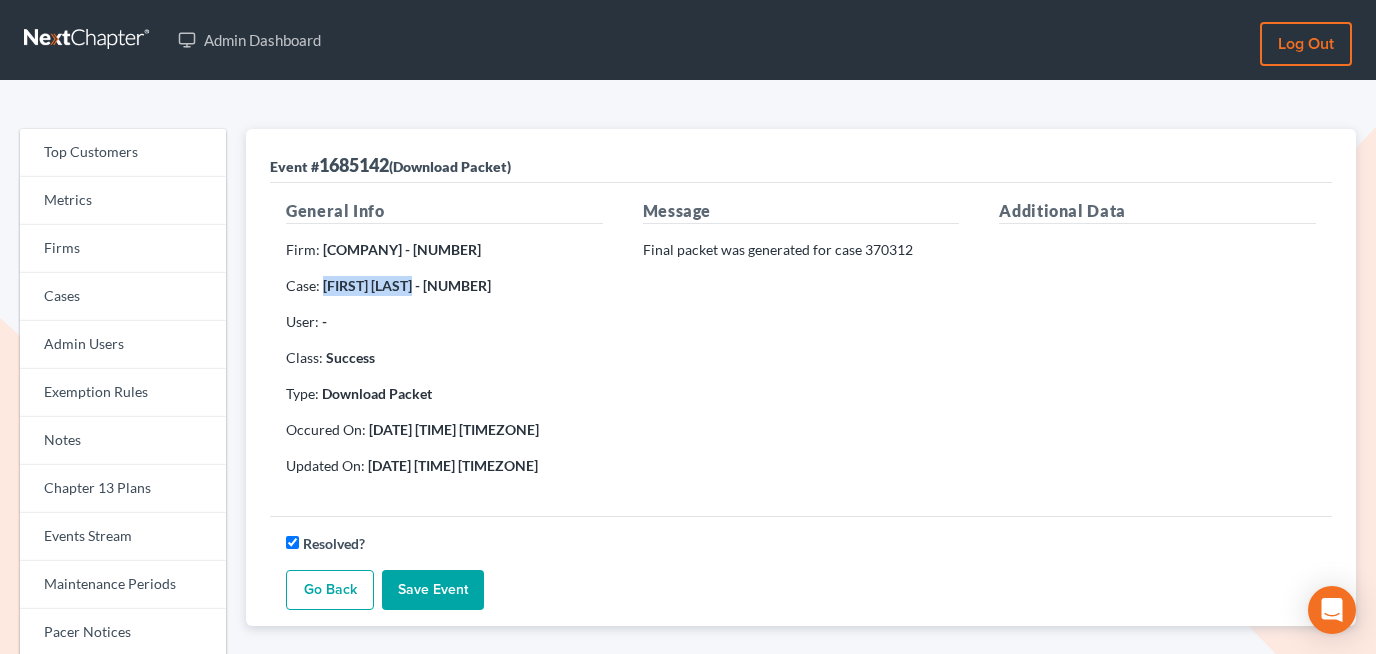 drag, startPoint x: 324, startPoint y: 286, endPoint x: 427, endPoint y: 288, distance: 103.01942 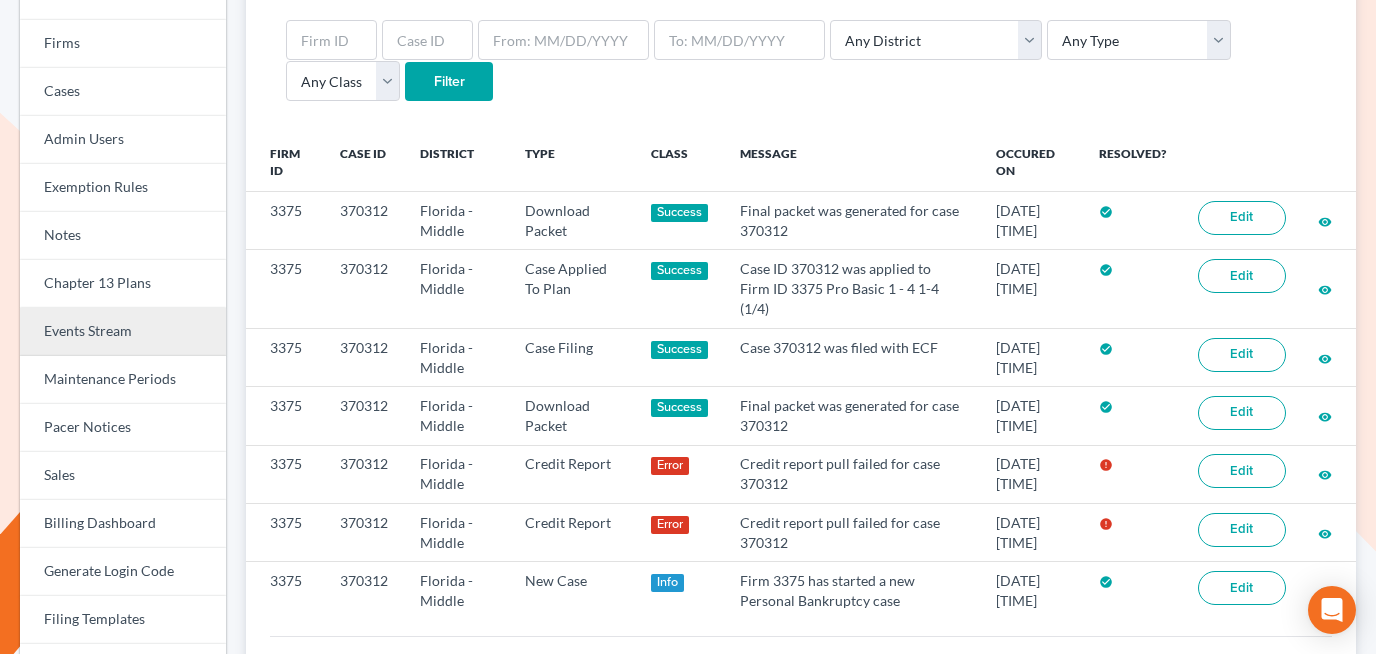 scroll, scrollTop: 299, scrollLeft: 0, axis: vertical 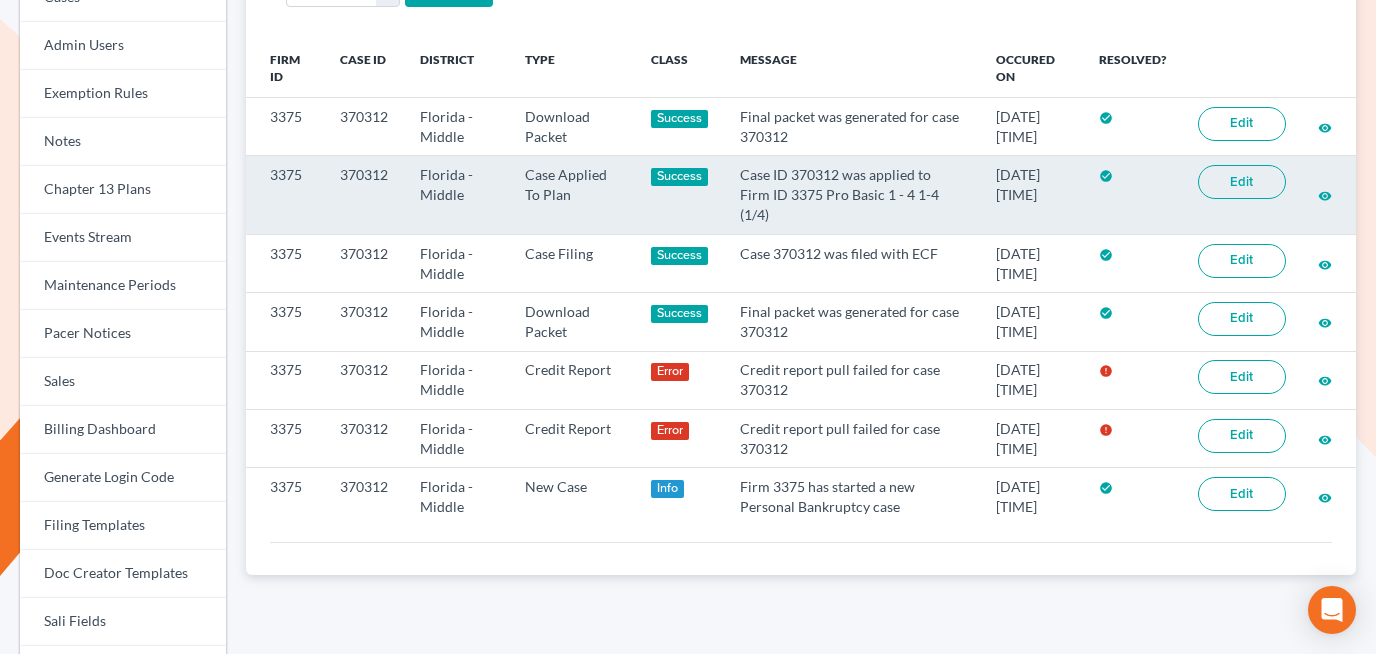 click on "3375" at bounding box center [285, 195] 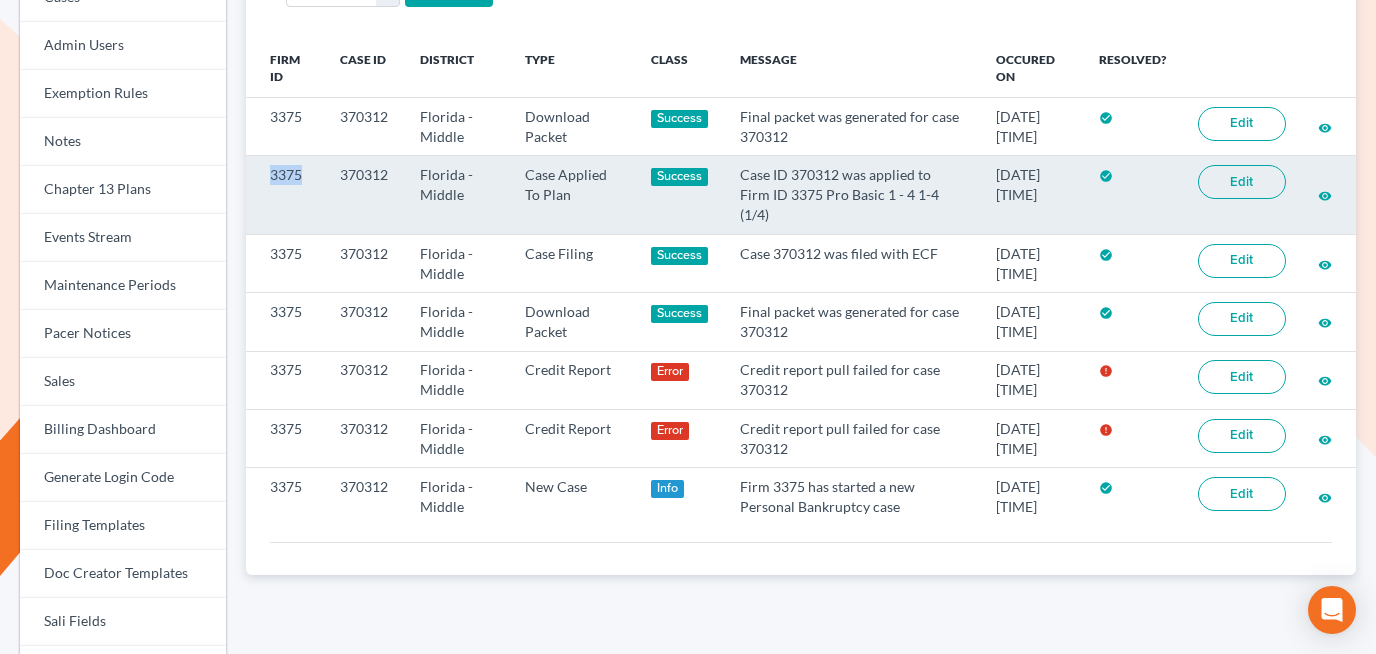click on "3375" at bounding box center (285, 195) 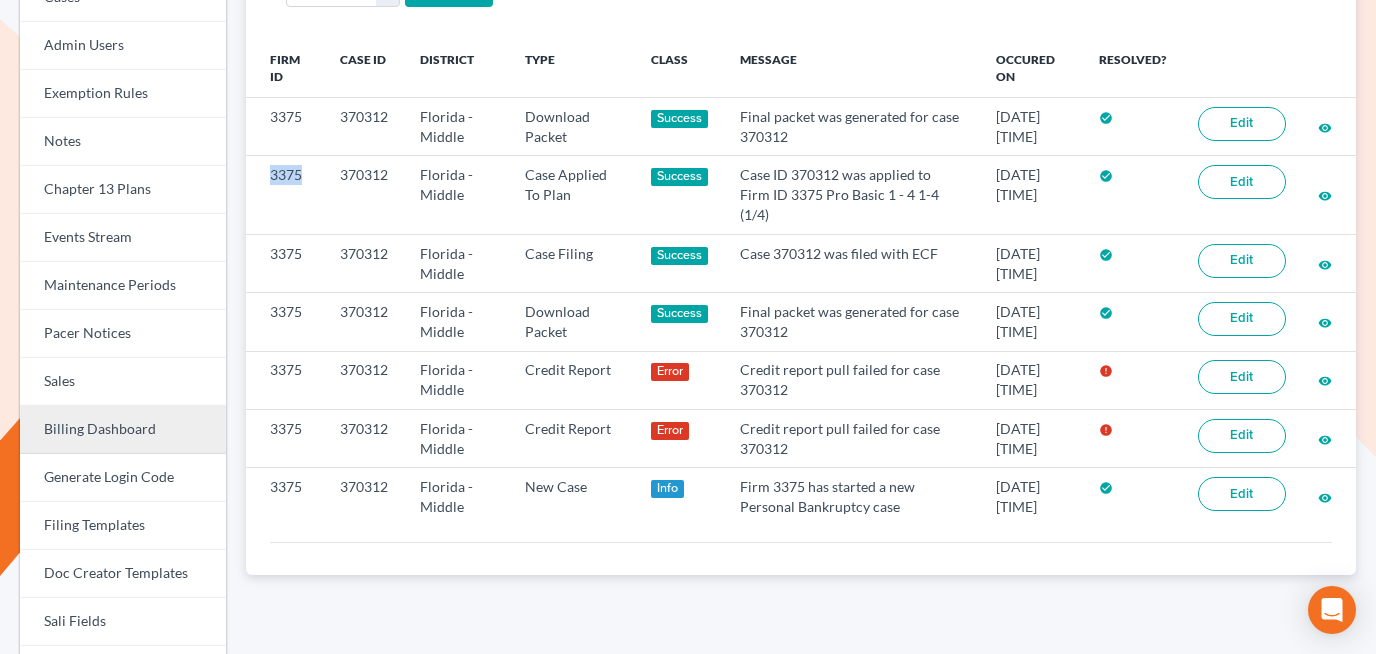 click on "Billing Dashboard" at bounding box center (123, 430) 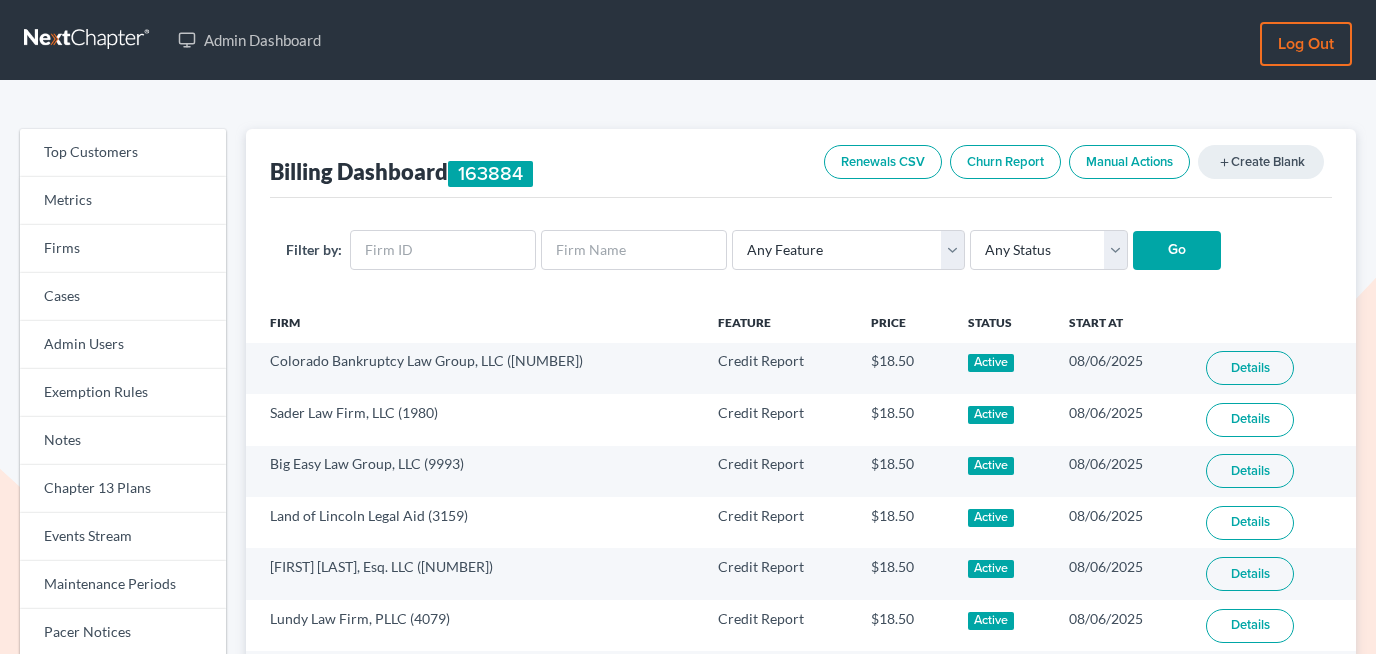 scroll, scrollTop: 0, scrollLeft: 0, axis: both 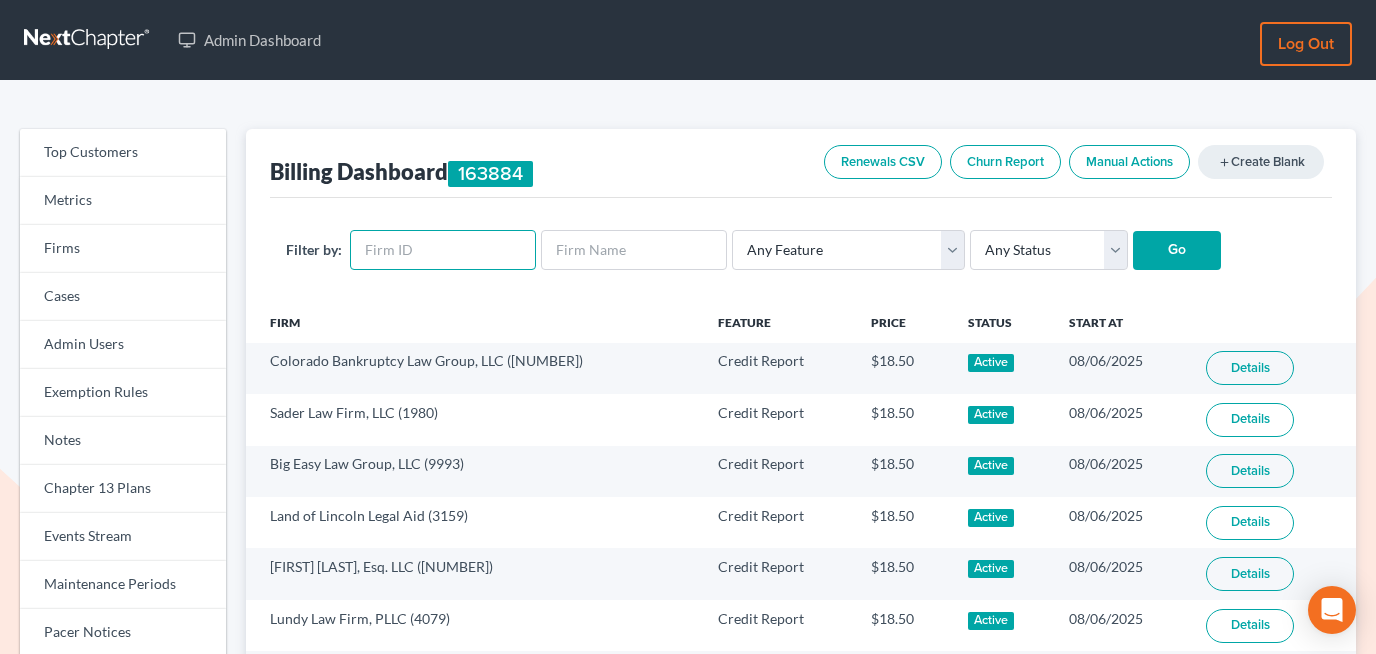 click at bounding box center [443, 250] 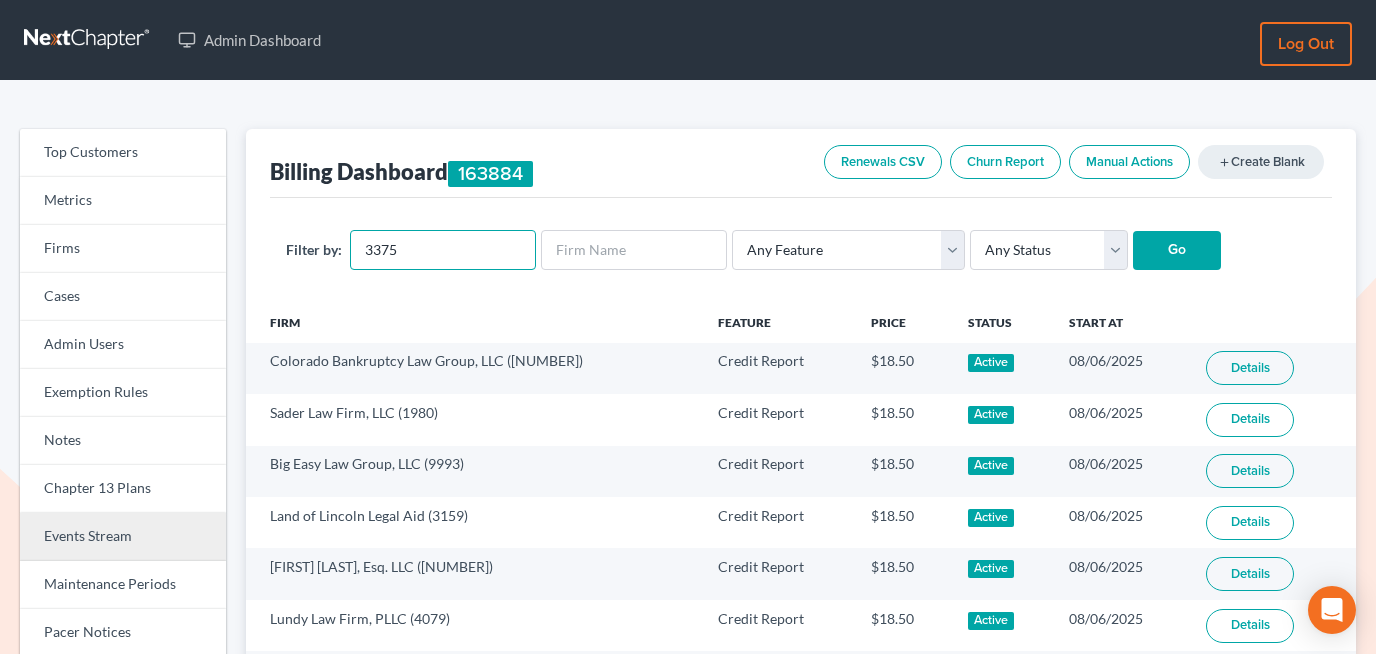 type on "3375" 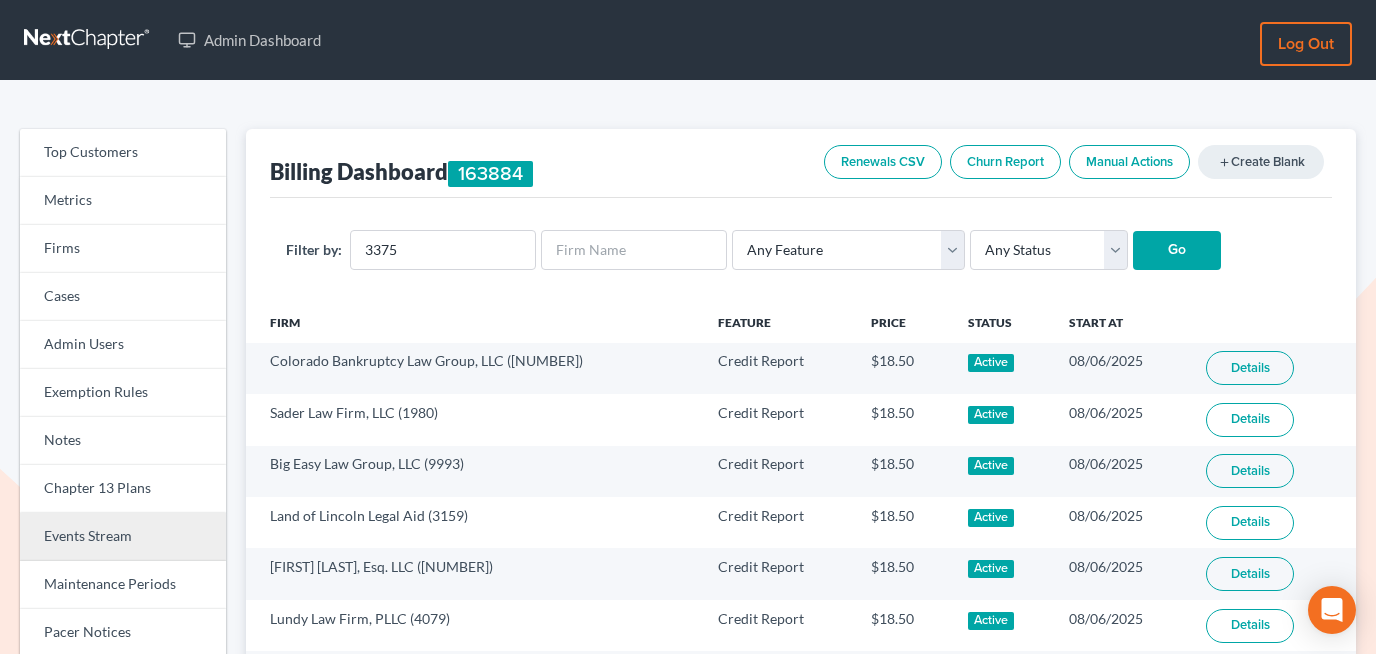 click on "Events Stream" at bounding box center (123, 537) 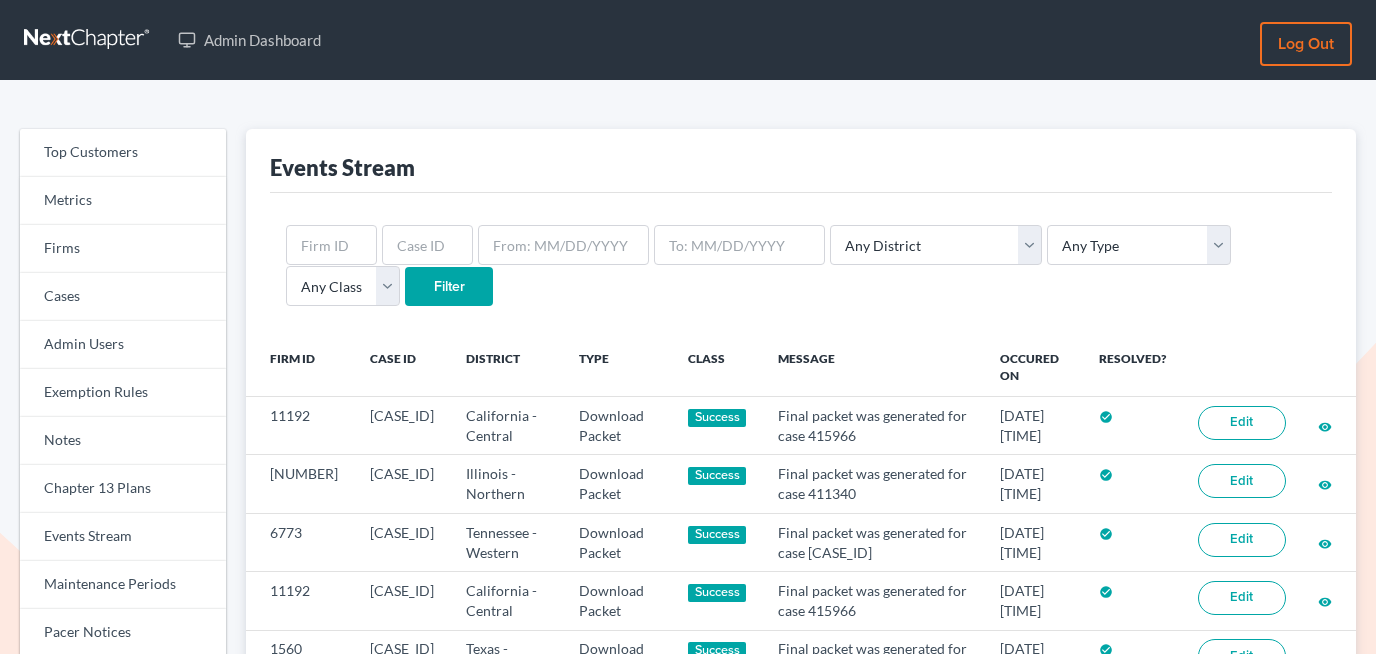 scroll, scrollTop: 0, scrollLeft: 0, axis: both 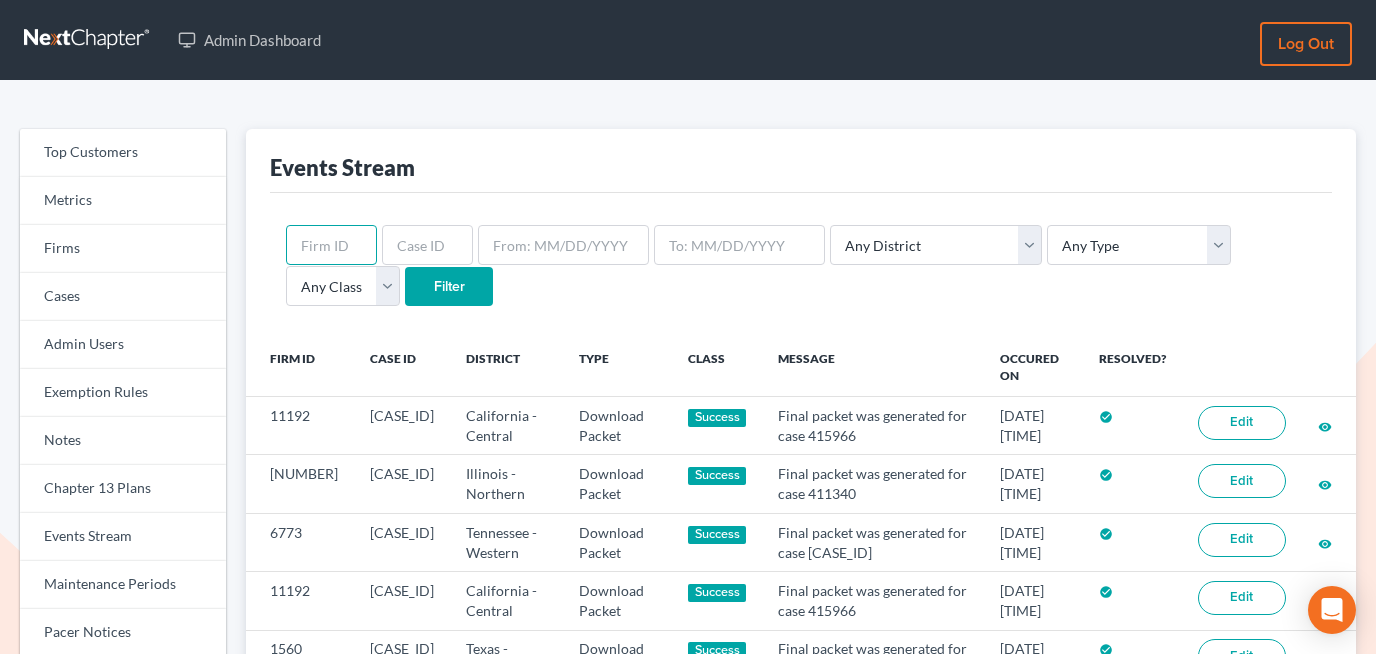 click at bounding box center (331, 245) 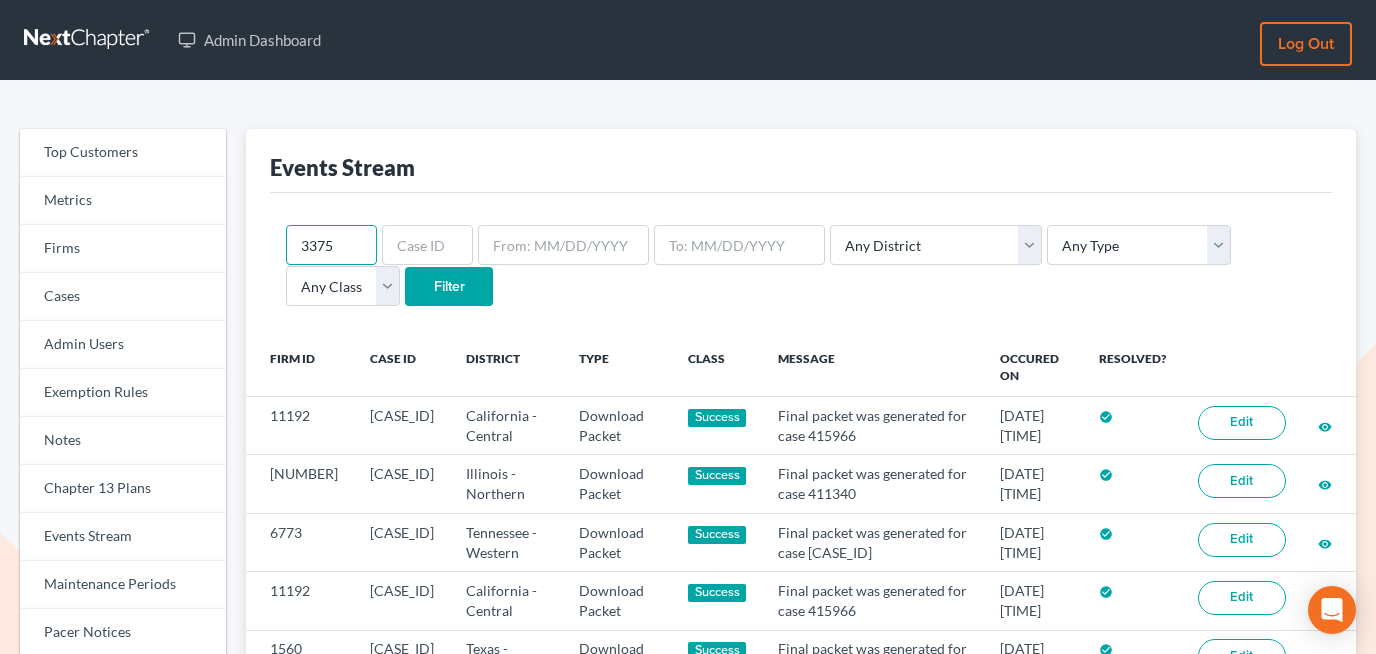 type on "3375" 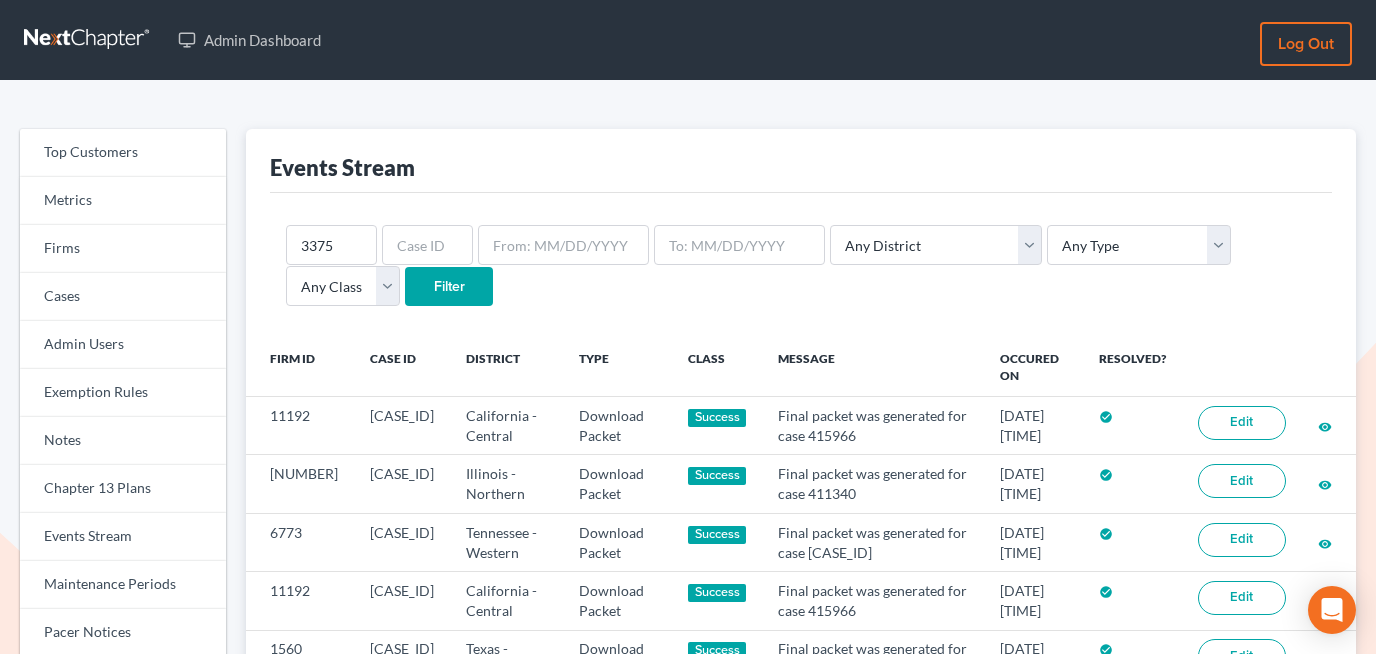 click on "Filter" at bounding box center [449, 287] 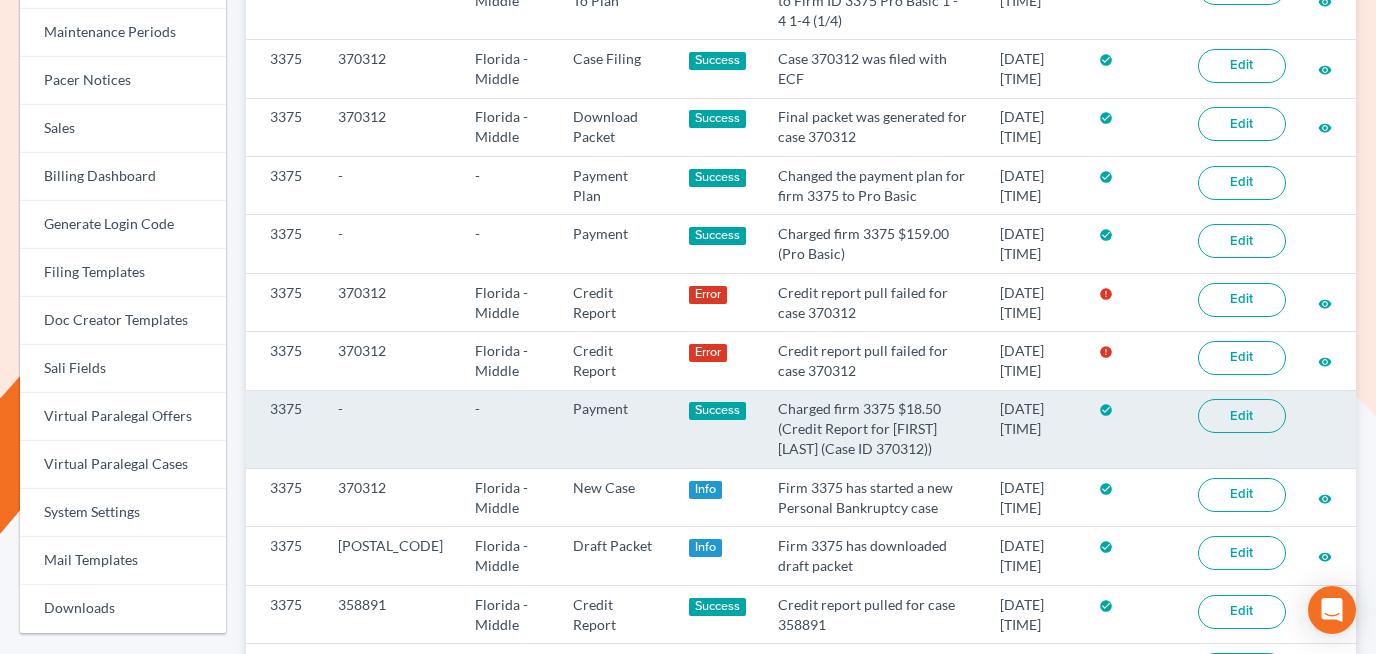 scroll, scrollTop: 545, scrollLeft: 0, axis: vertical 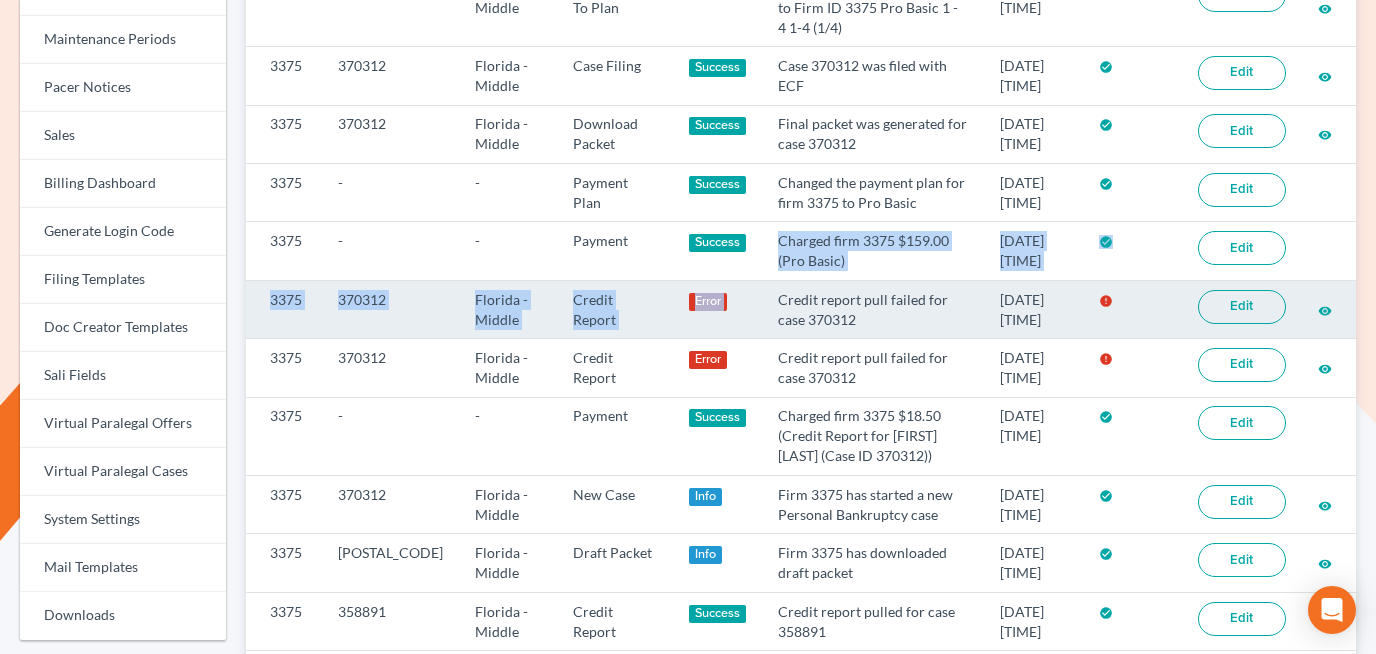 drag, startPoint x: 723, startPoint y: 240, endPoint x: 821, endPoint y: 285, distance: 107.837845 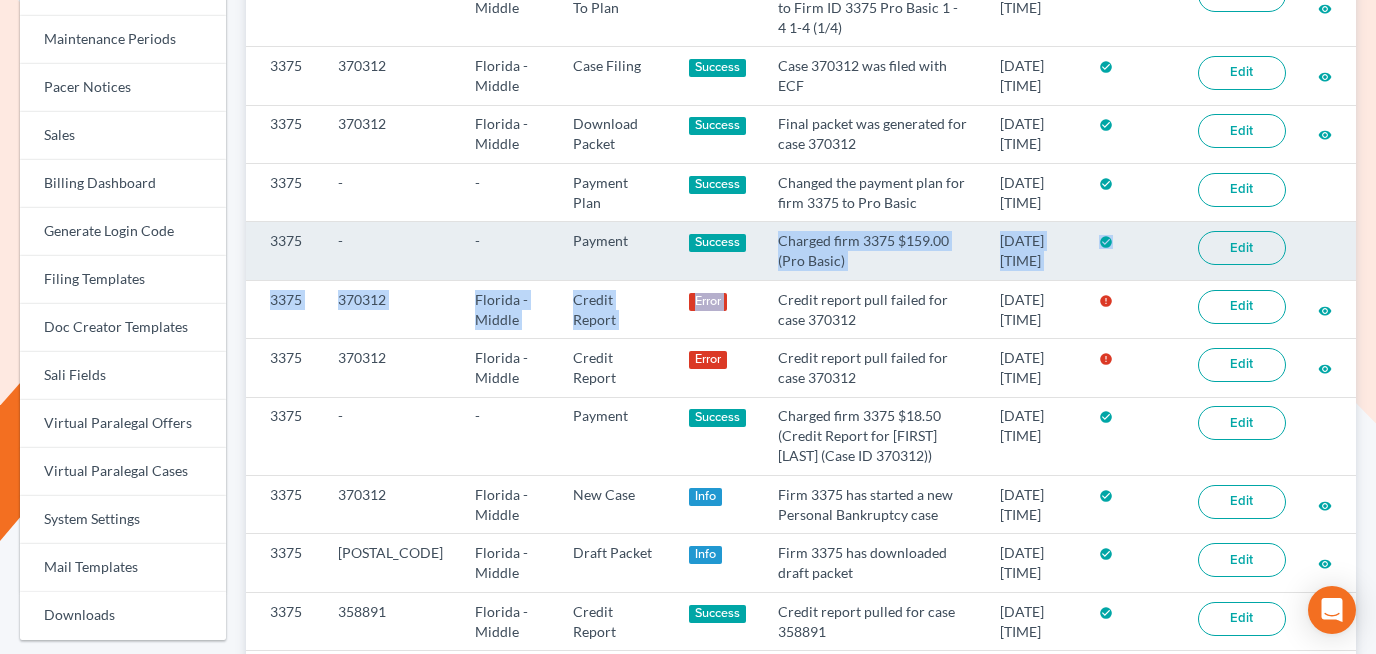 click on "Charged firm 3375 $159.00 (Pro Basic)" at bounding box center [873, 251] 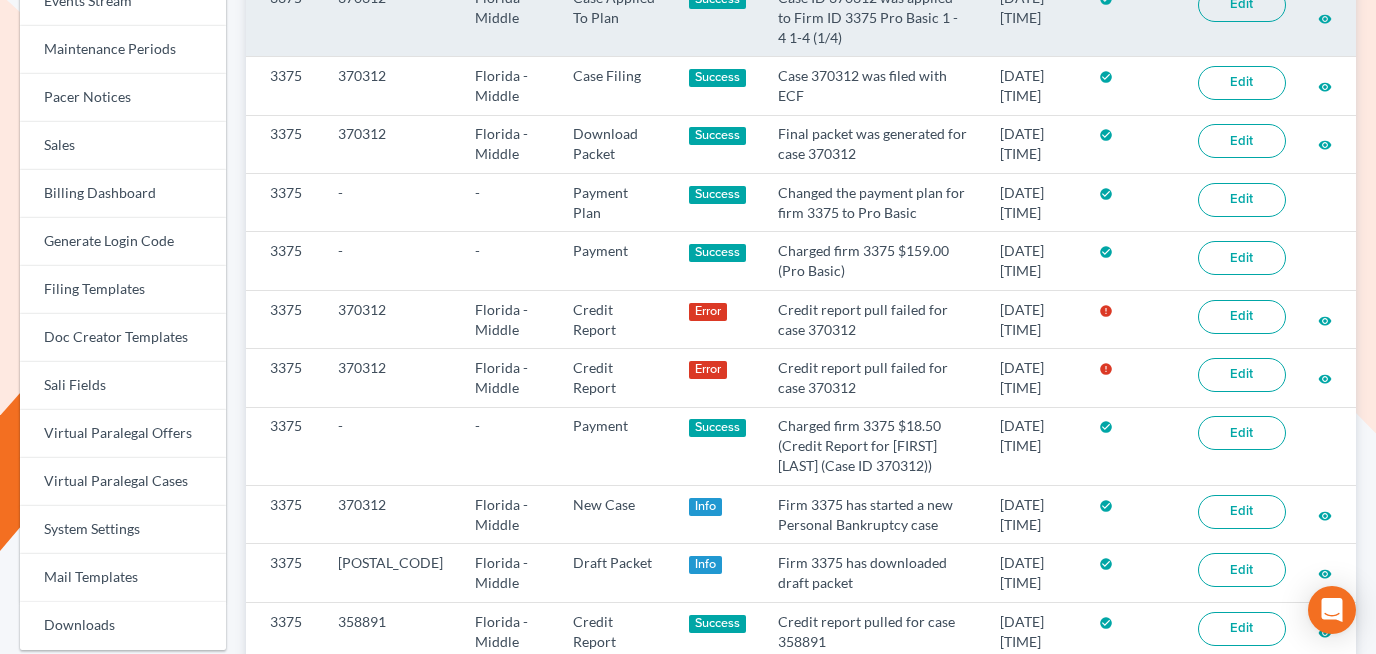 scroll, scrollTop: 539, scrollLeft: 0, axis: vertical 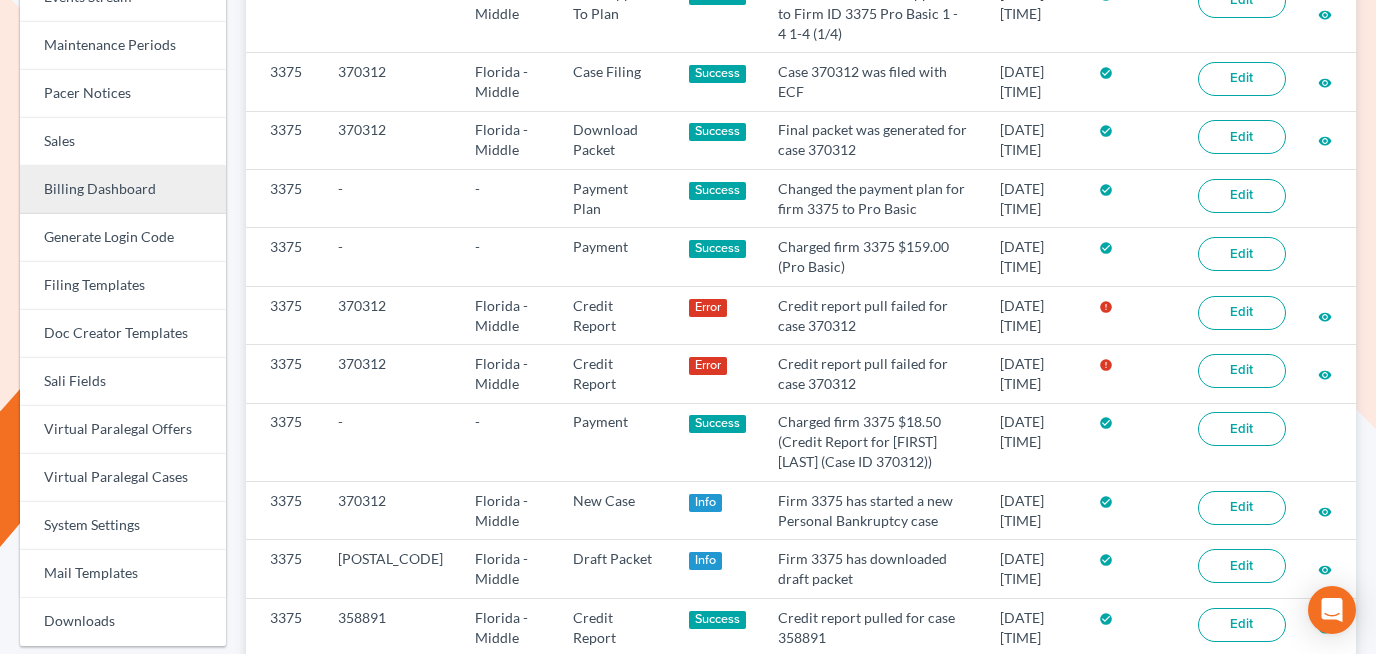 click on "Billing Dashboard" at bounding box center [123, 190] 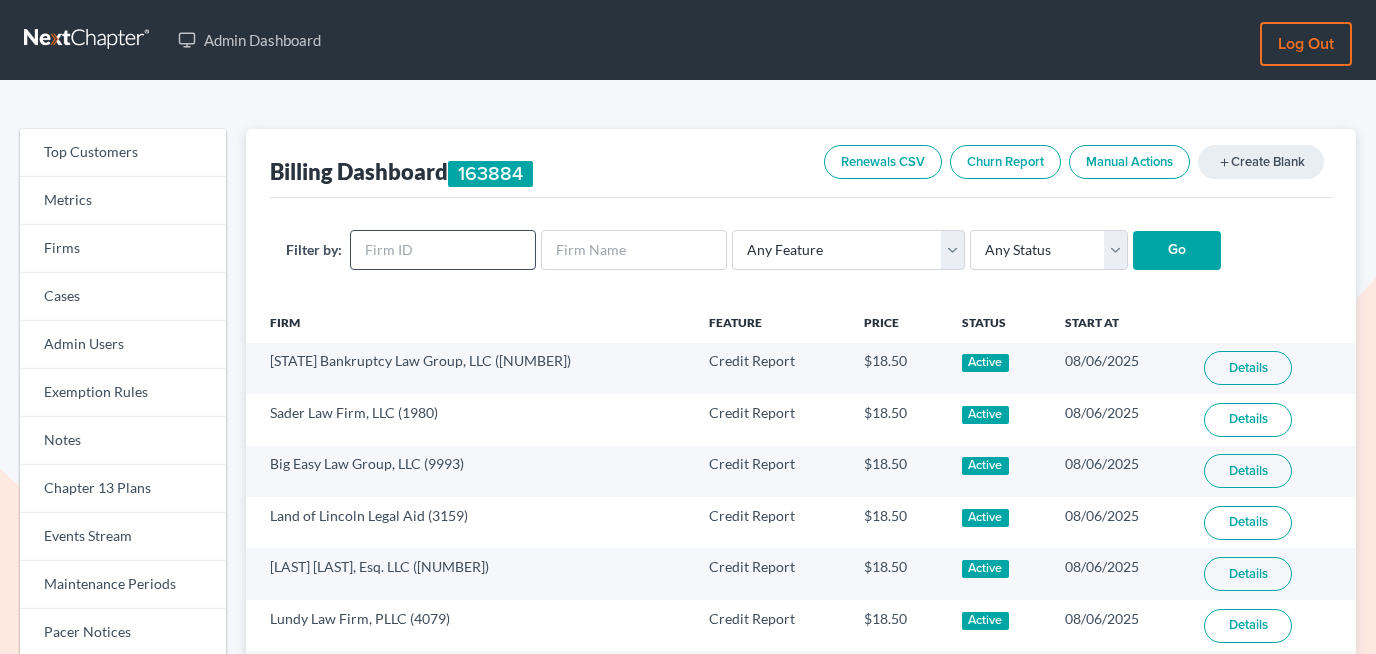 scroll, scrollTop: 0, scrollLeft: 0, axis: both 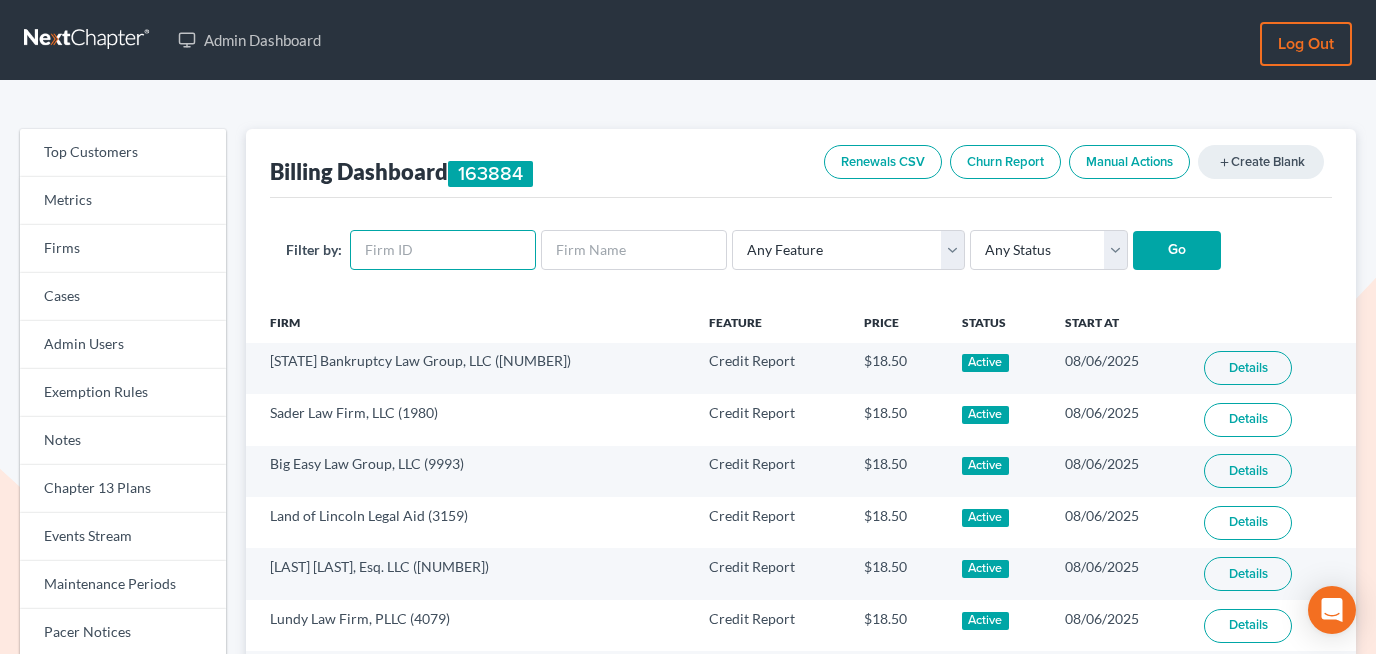 click at bounding box center (443, 250) 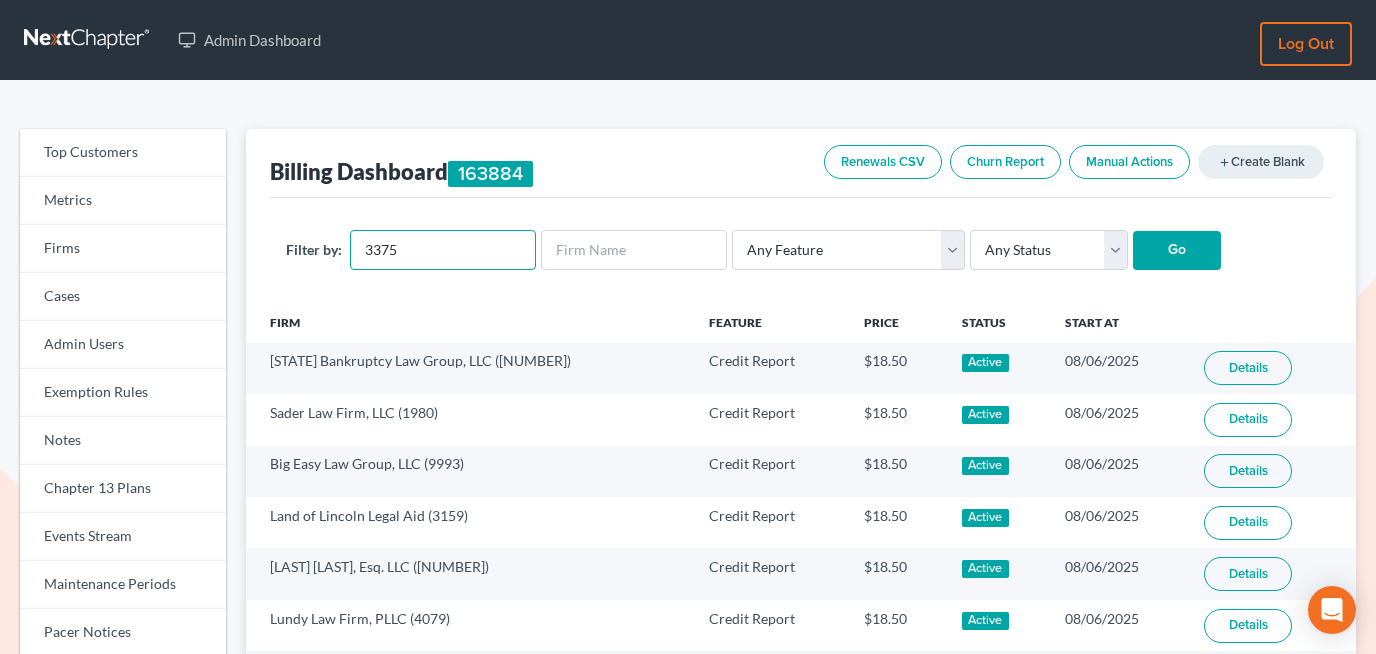 type on "3375" 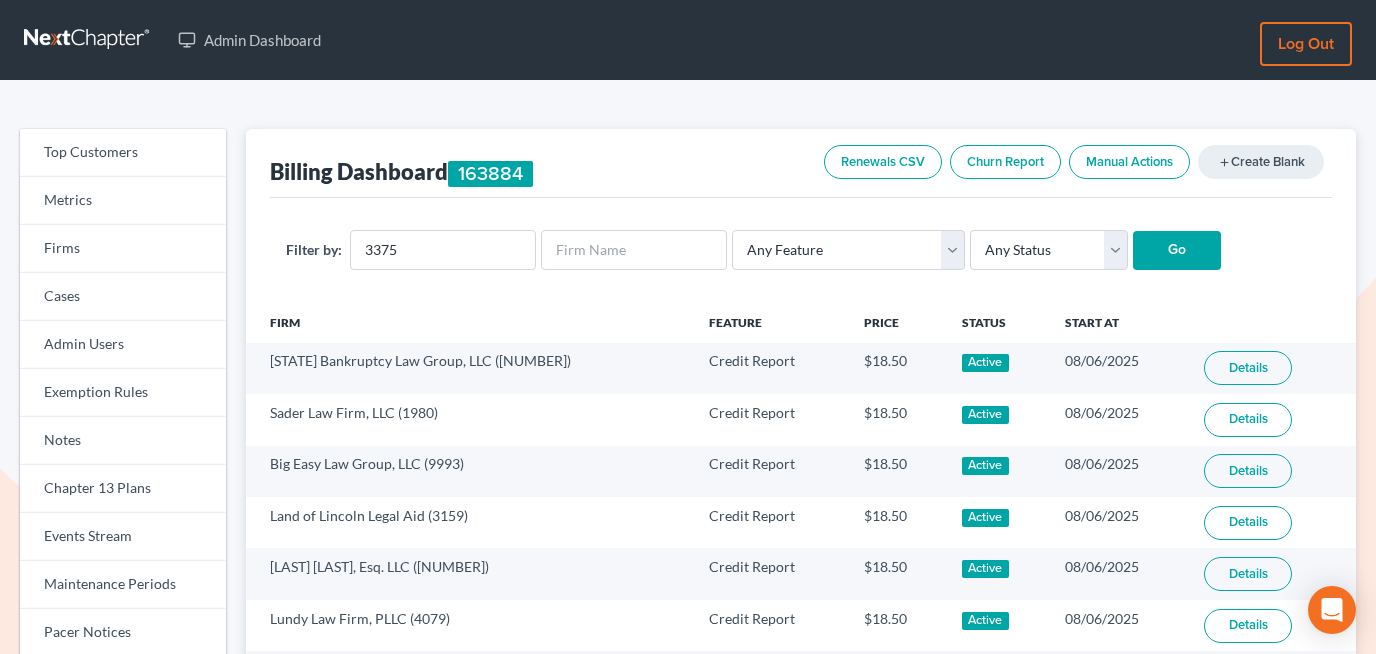click on "Go" at bounding box center (1177, 251) 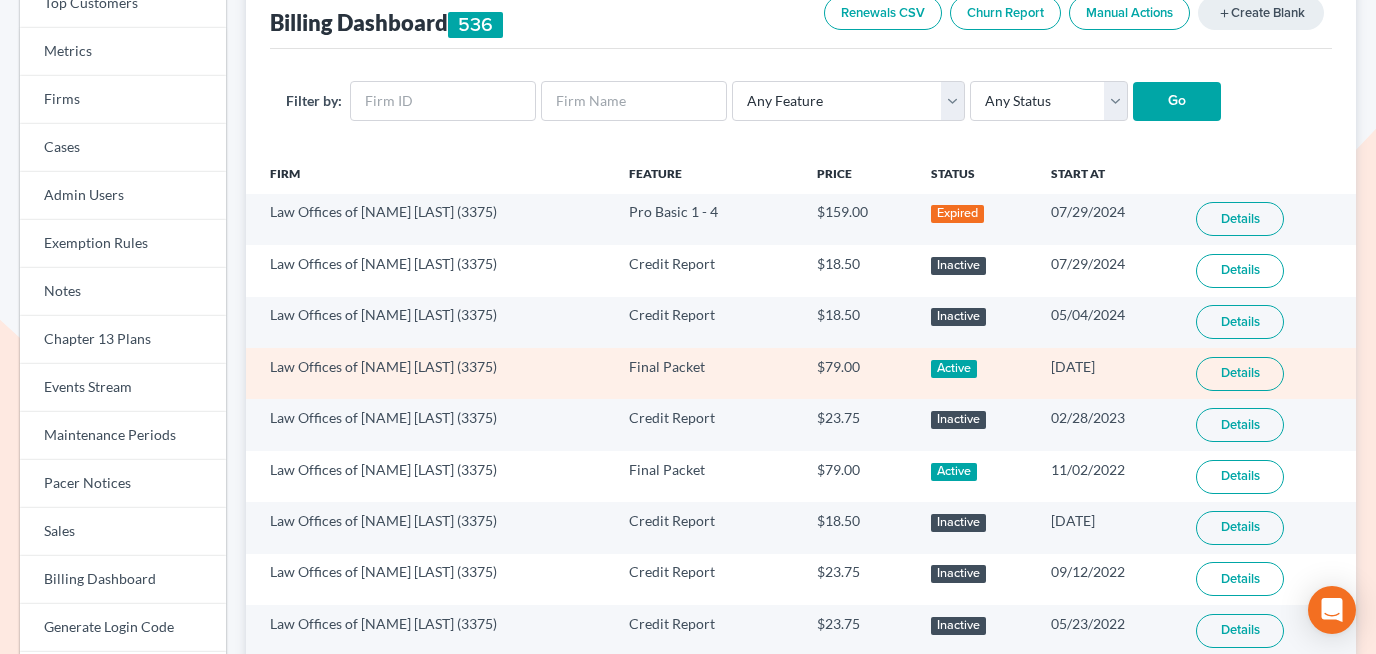 scroll, scrollTop: 181, scrollLeft: 0, axis: vertical 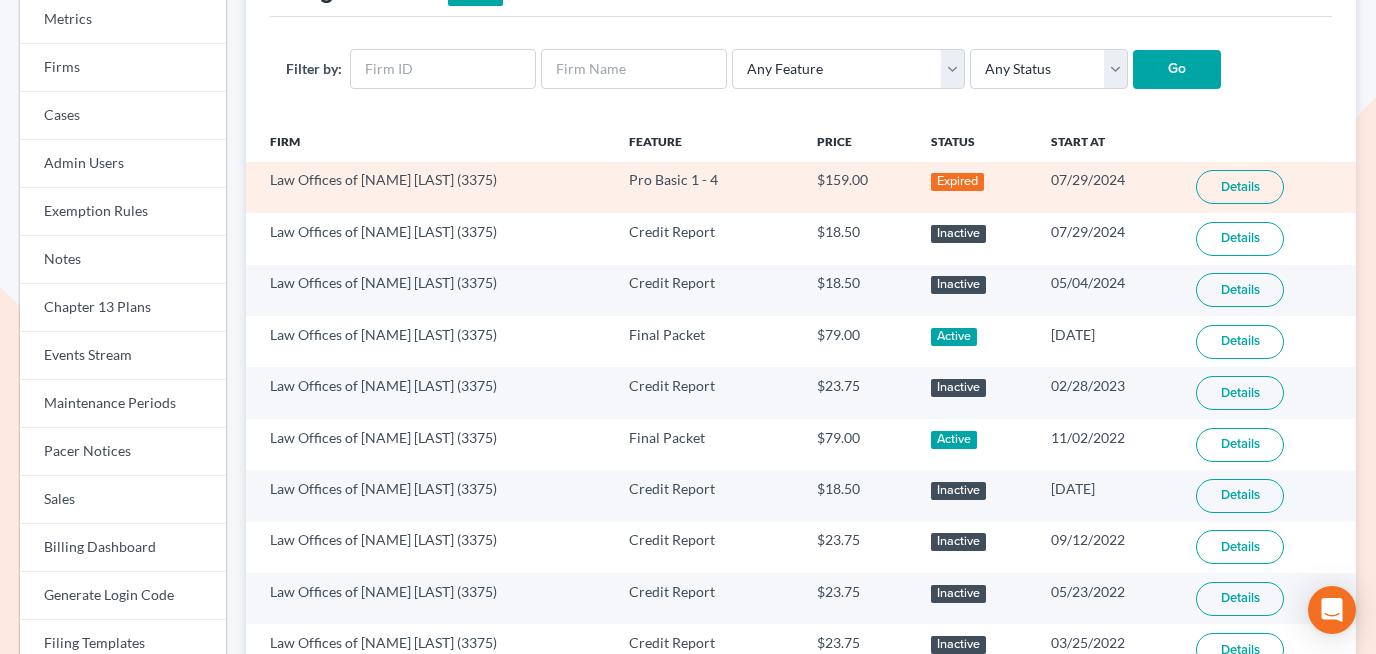 click on "Details" at bounding box center [1240, 187] 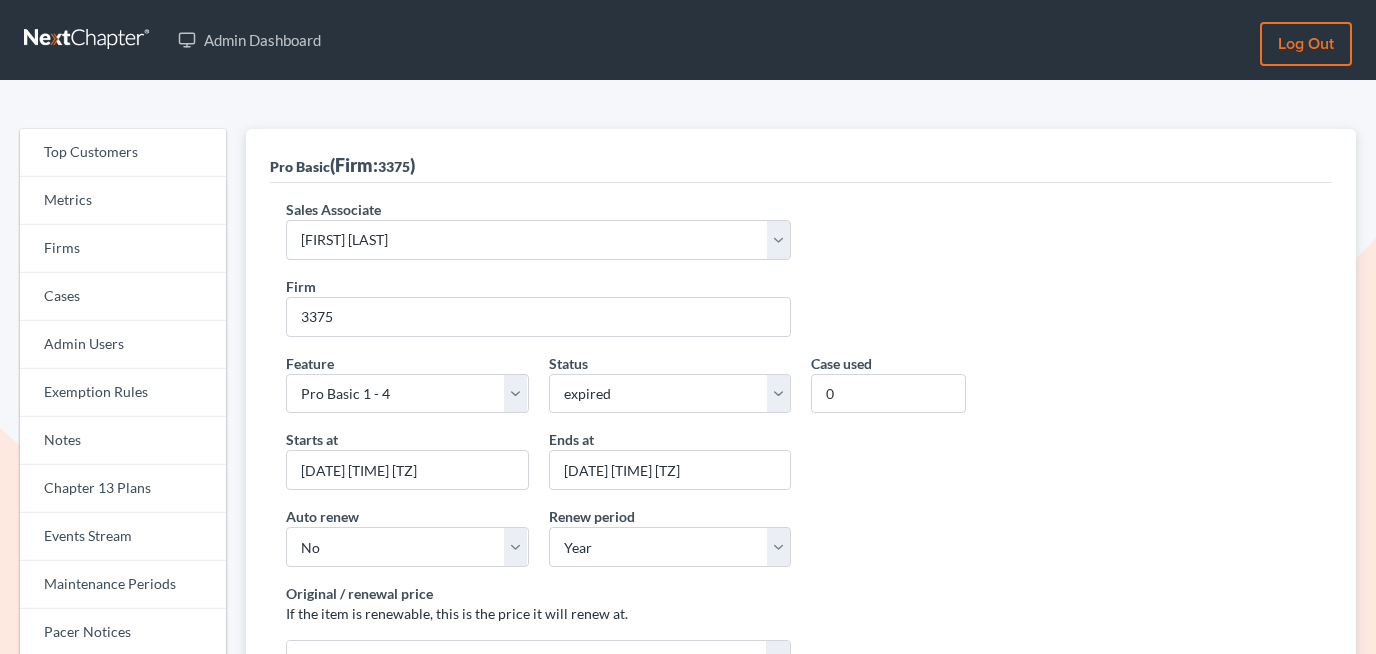 scroll, scrollTop: 0, scrollLeft: 0, axis: both 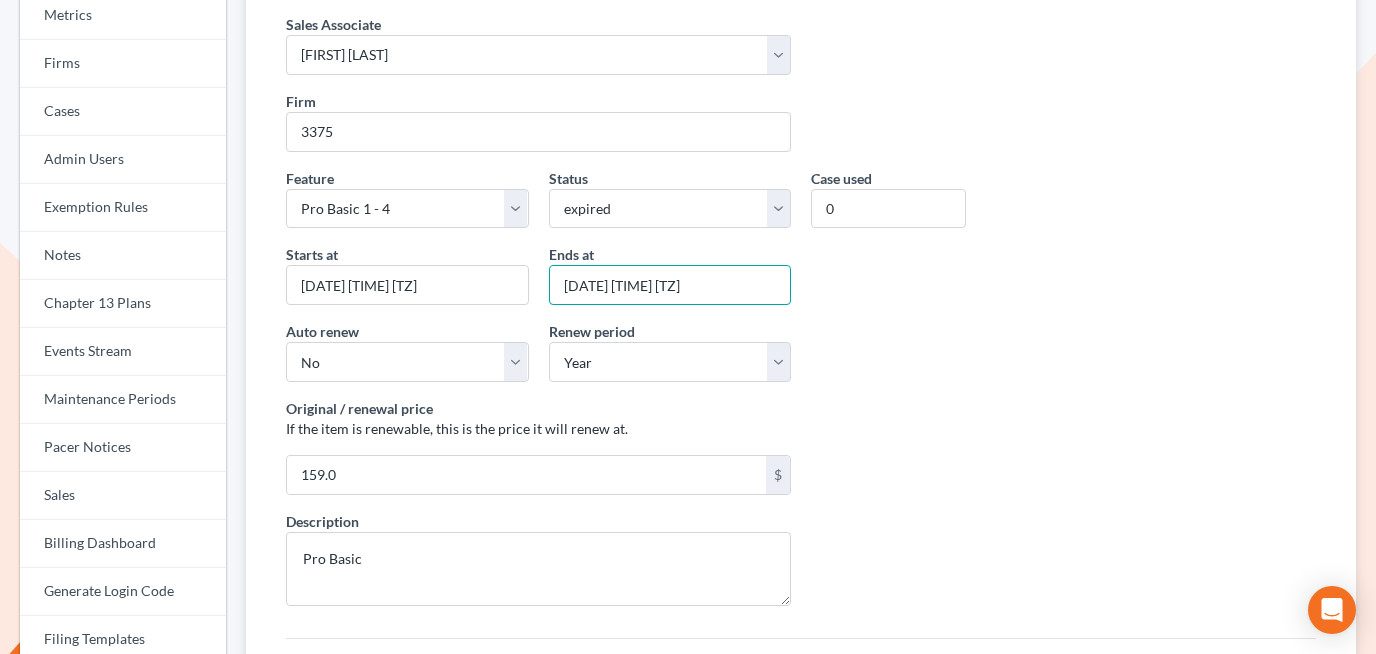 click on "[DATE] [TIME] [TZ]" at bounding box center [670, 285] 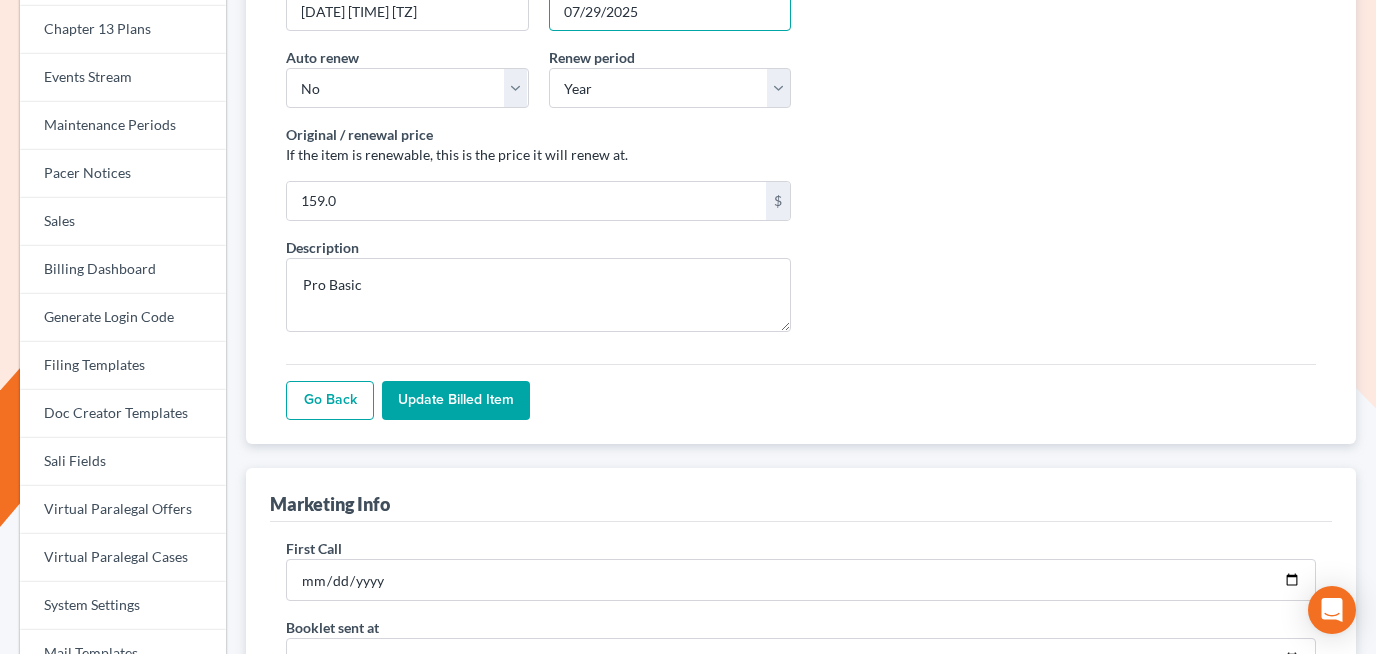 type on "07/29/2025" 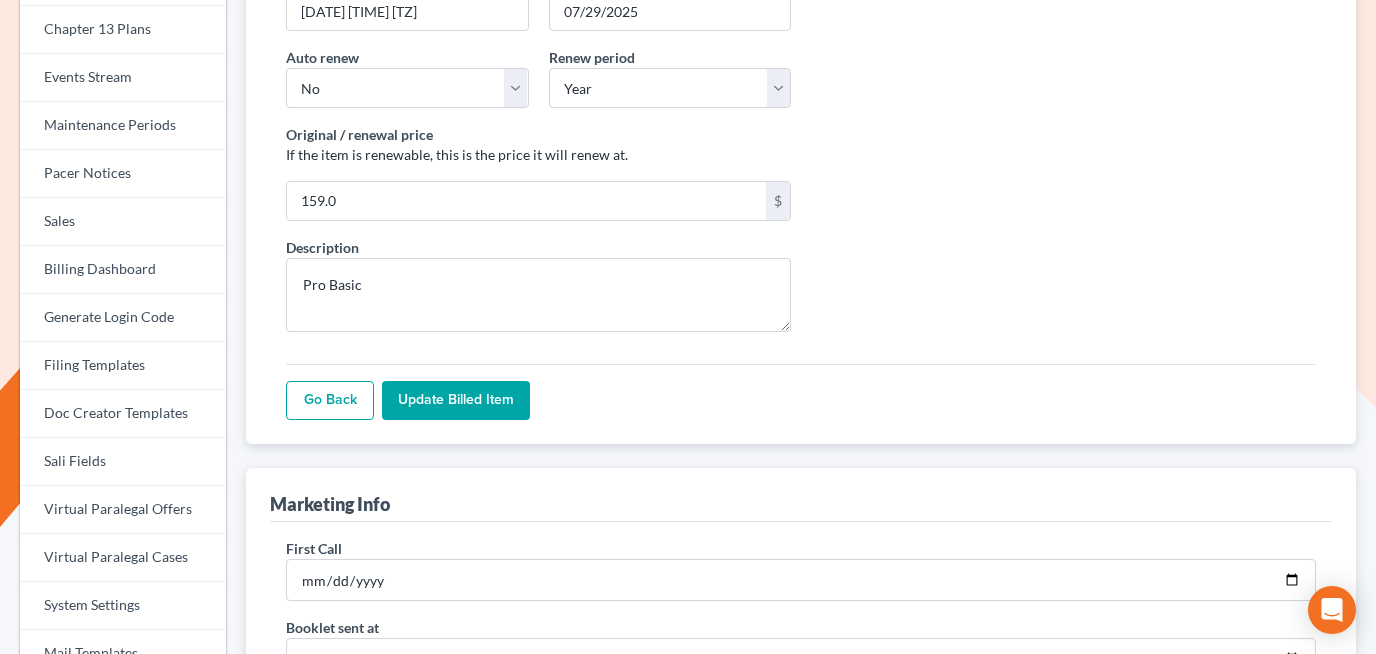click on "Update Billed item" at bounding box center (456, 401) 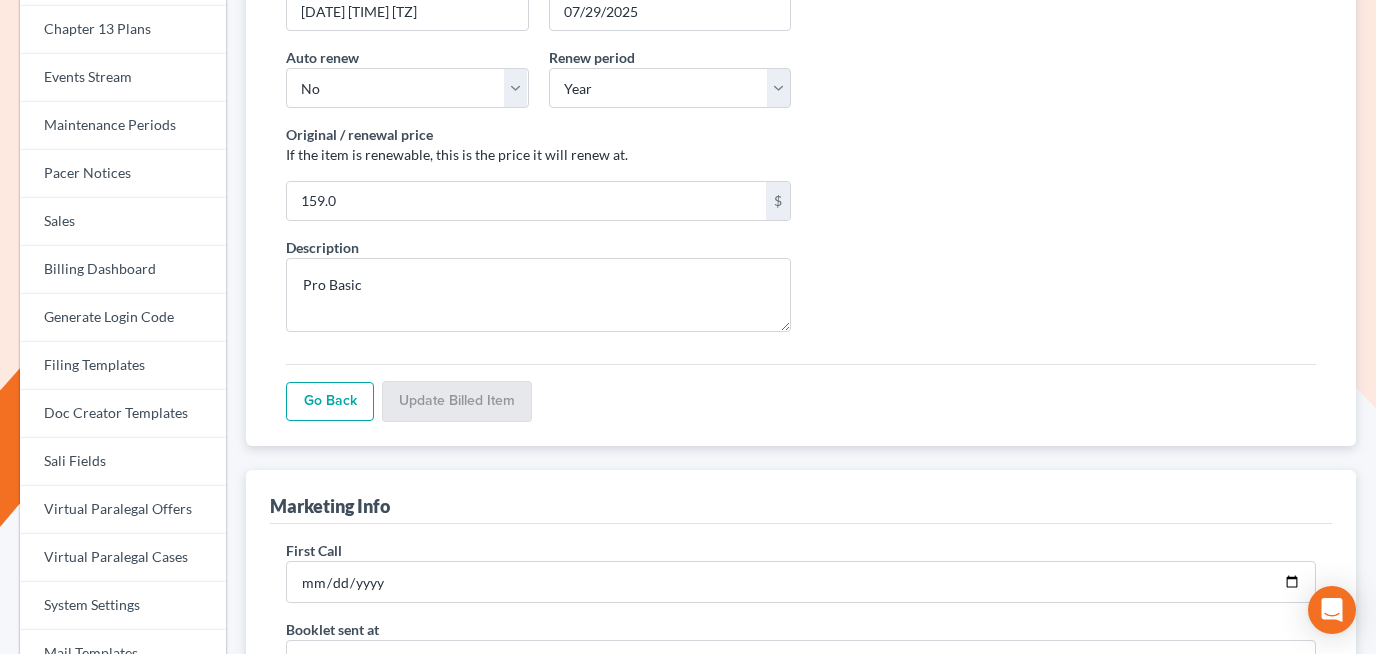 scroll, scrollTop: 459, scrollLeft: 0, axis: vertical 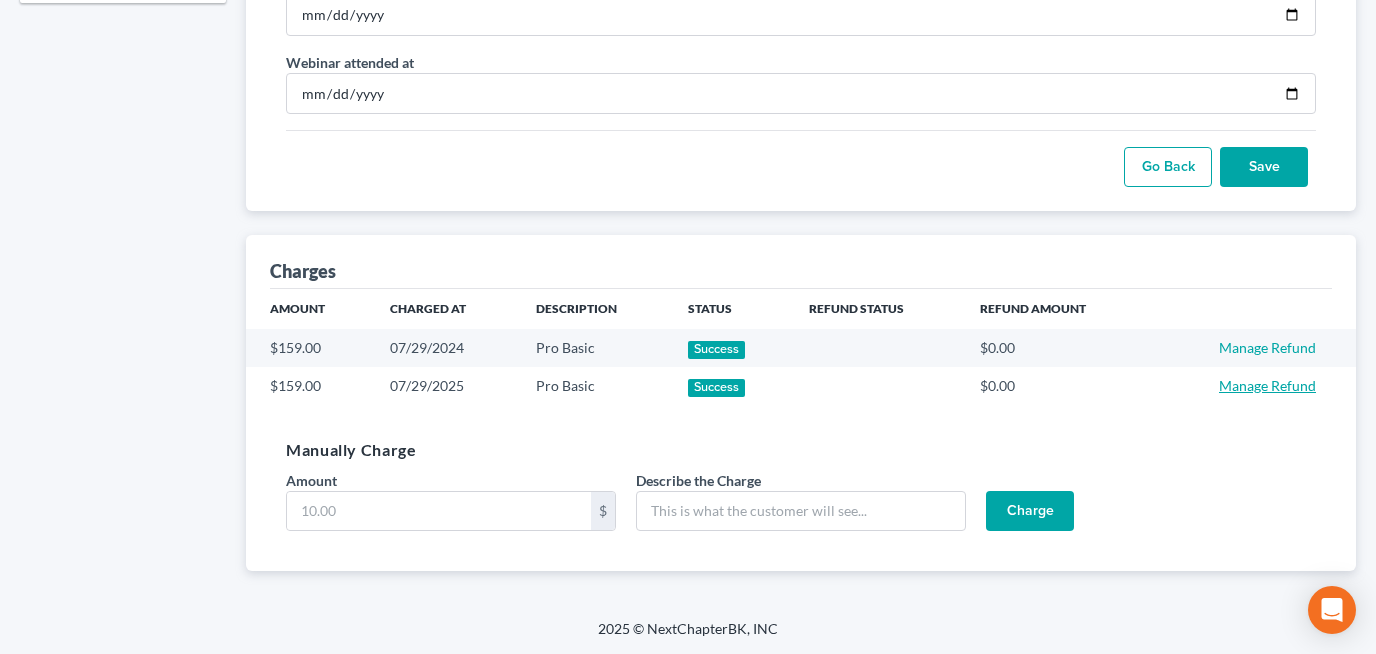 click on "Manage Refund" at bounding box center [1267, 385] 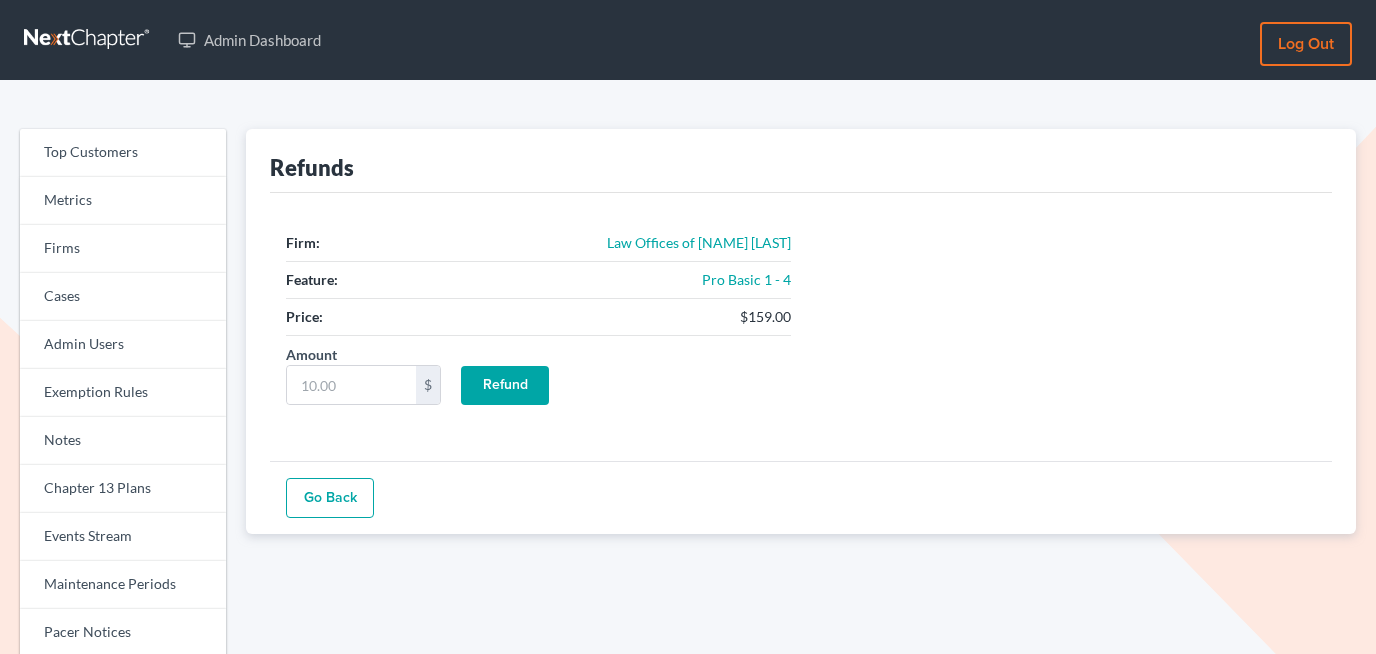 scroll, scrollTop: 0, scrollLeft: 0, axis: both 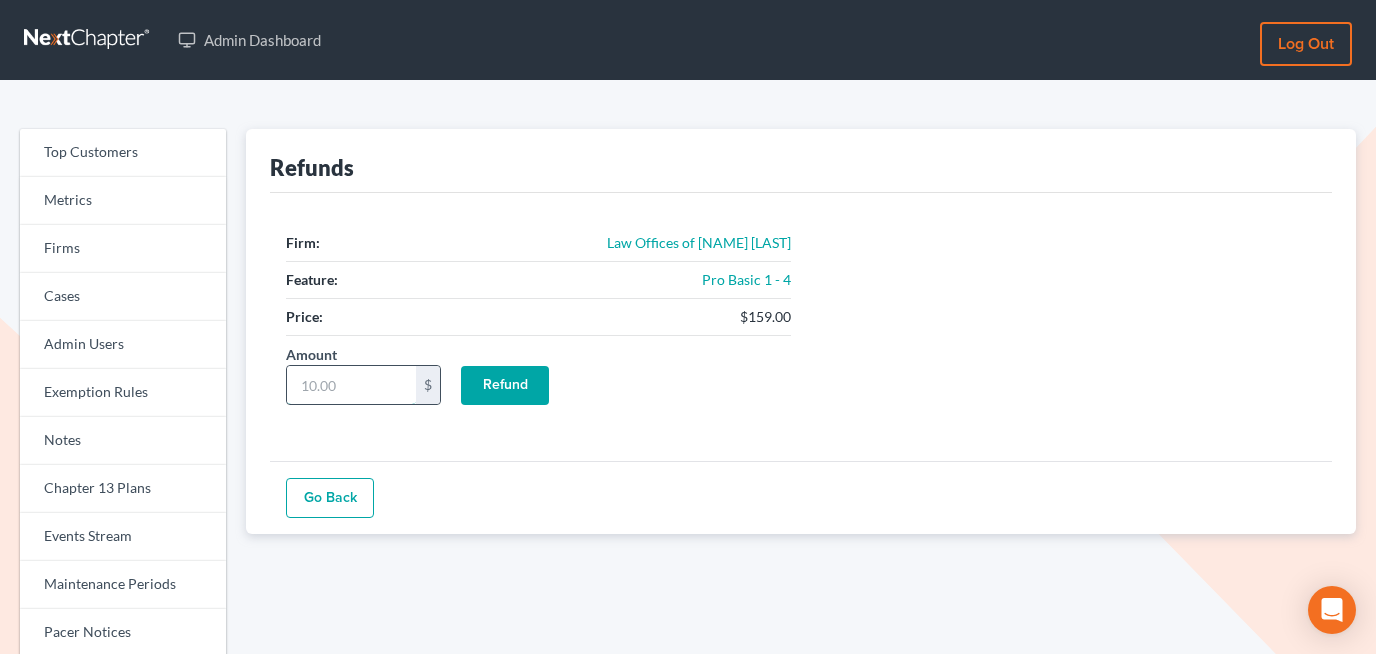 click on "Amount" at bounding box center [351, 385] 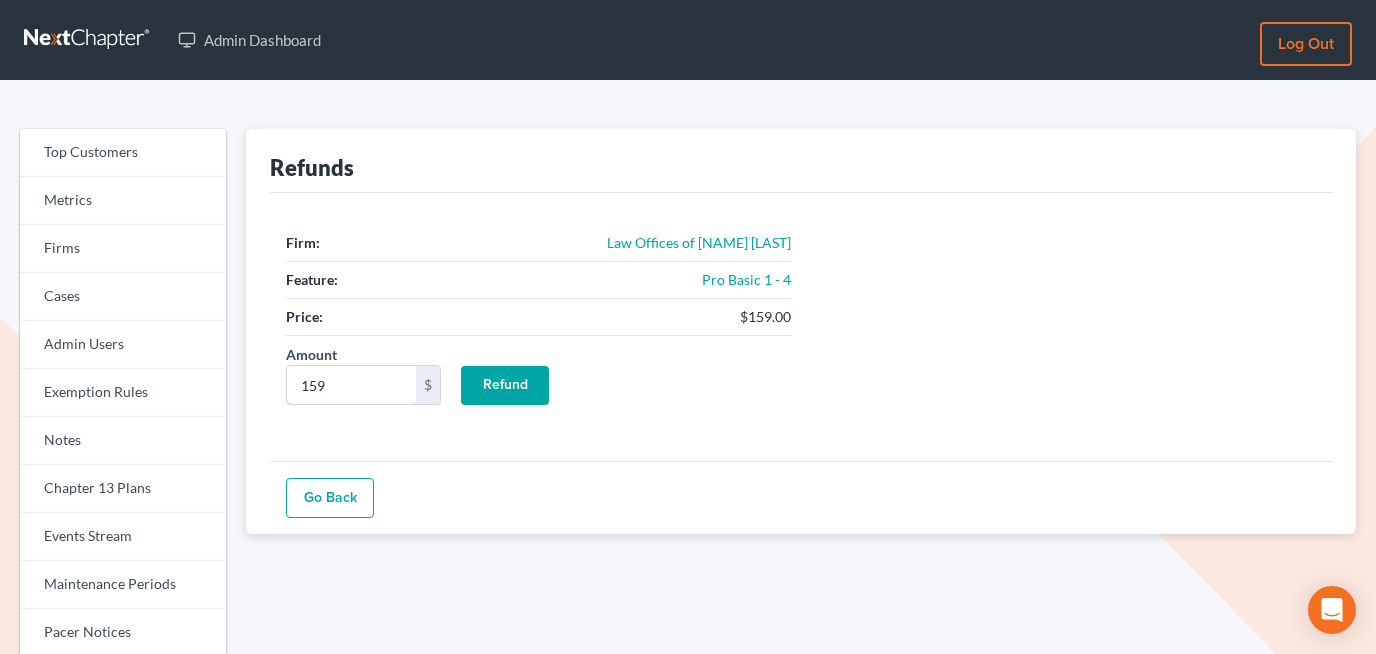 type on "159" 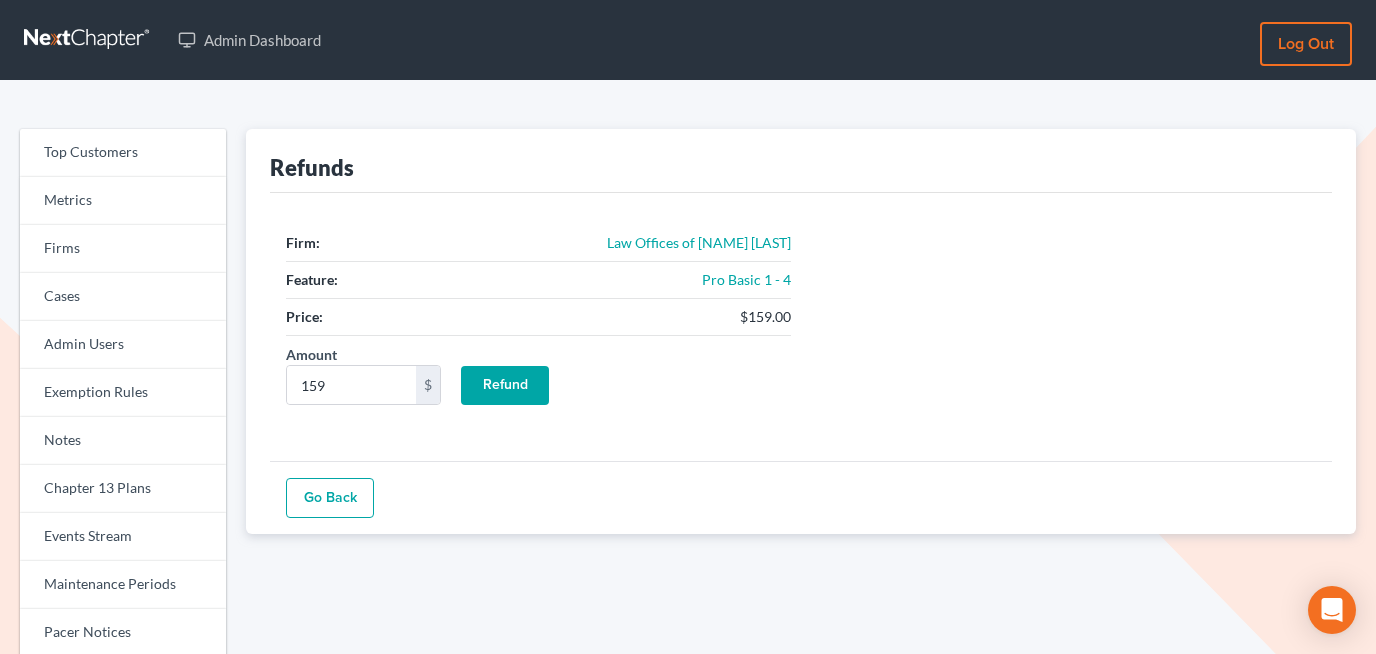 click on "Refund" at bounding box center [505, 386] 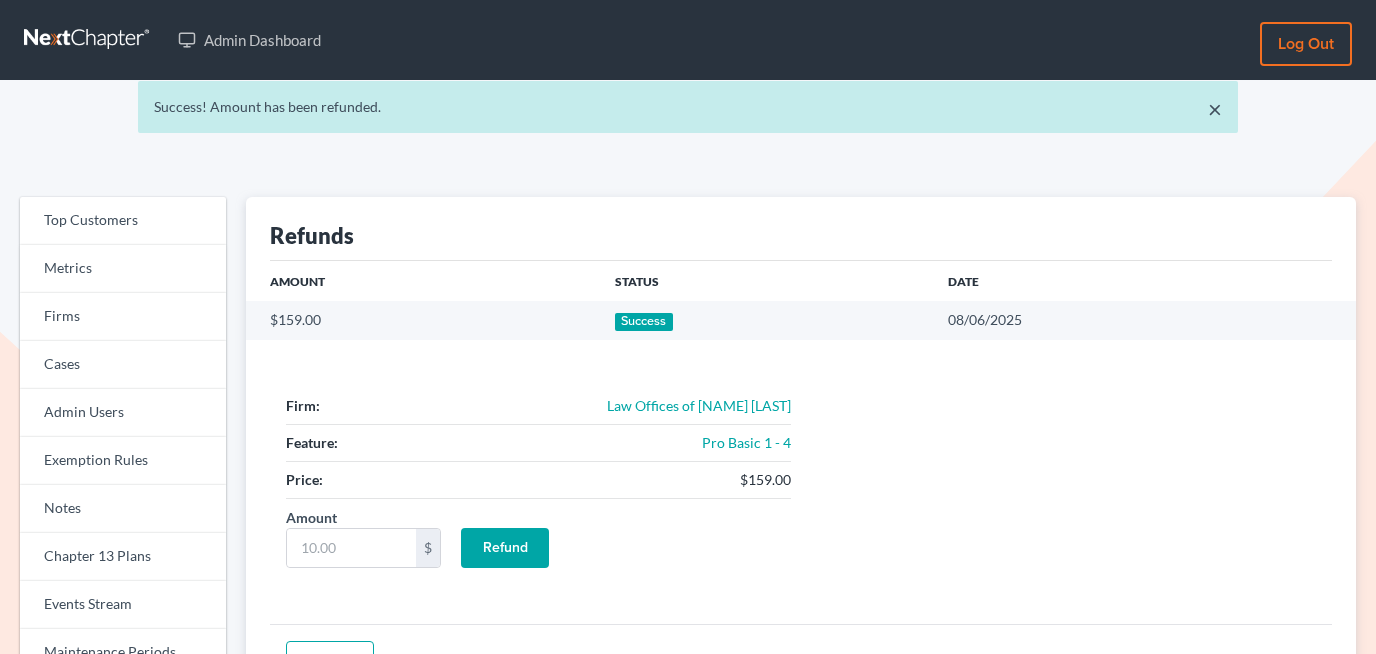 scroll, scrollTop: 0, scrollLeft: 0, axis: both 